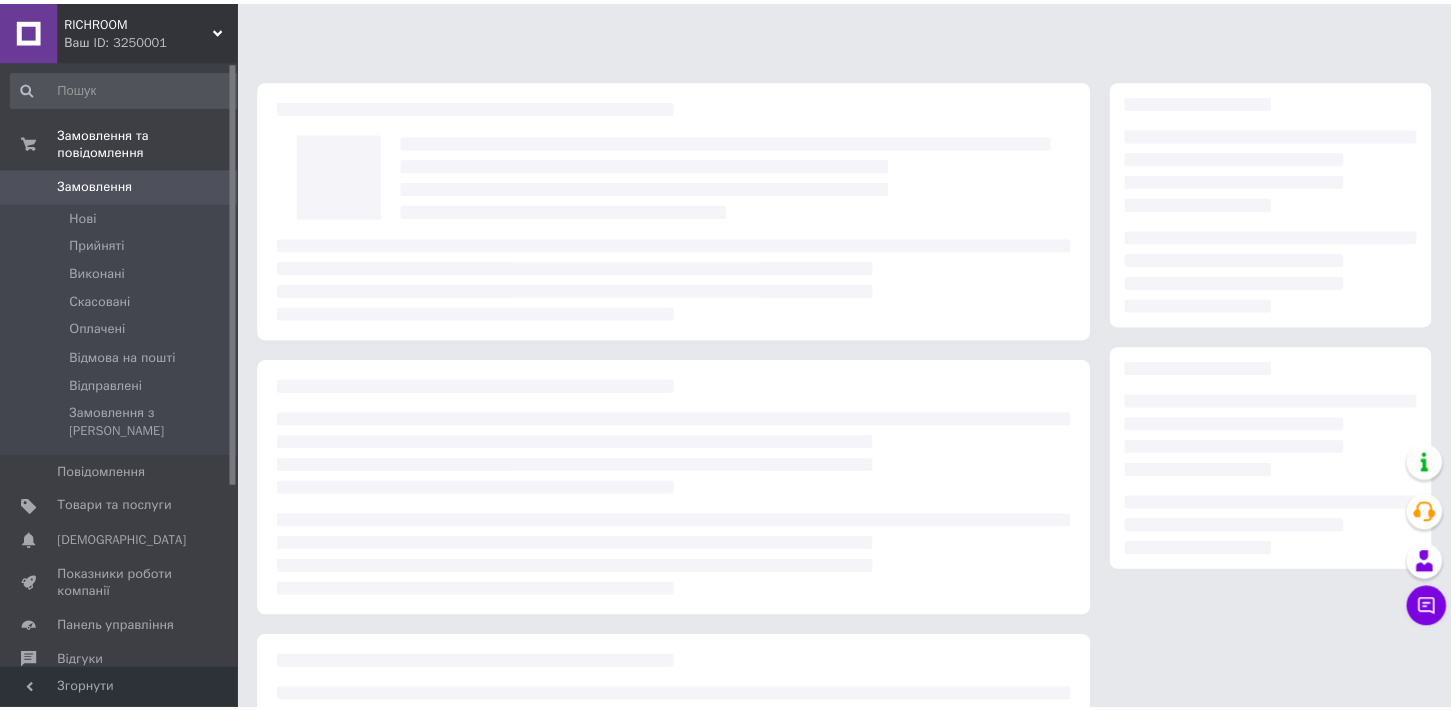 scroll, scrollTop: 0, scrollLeft: 0, axis: both 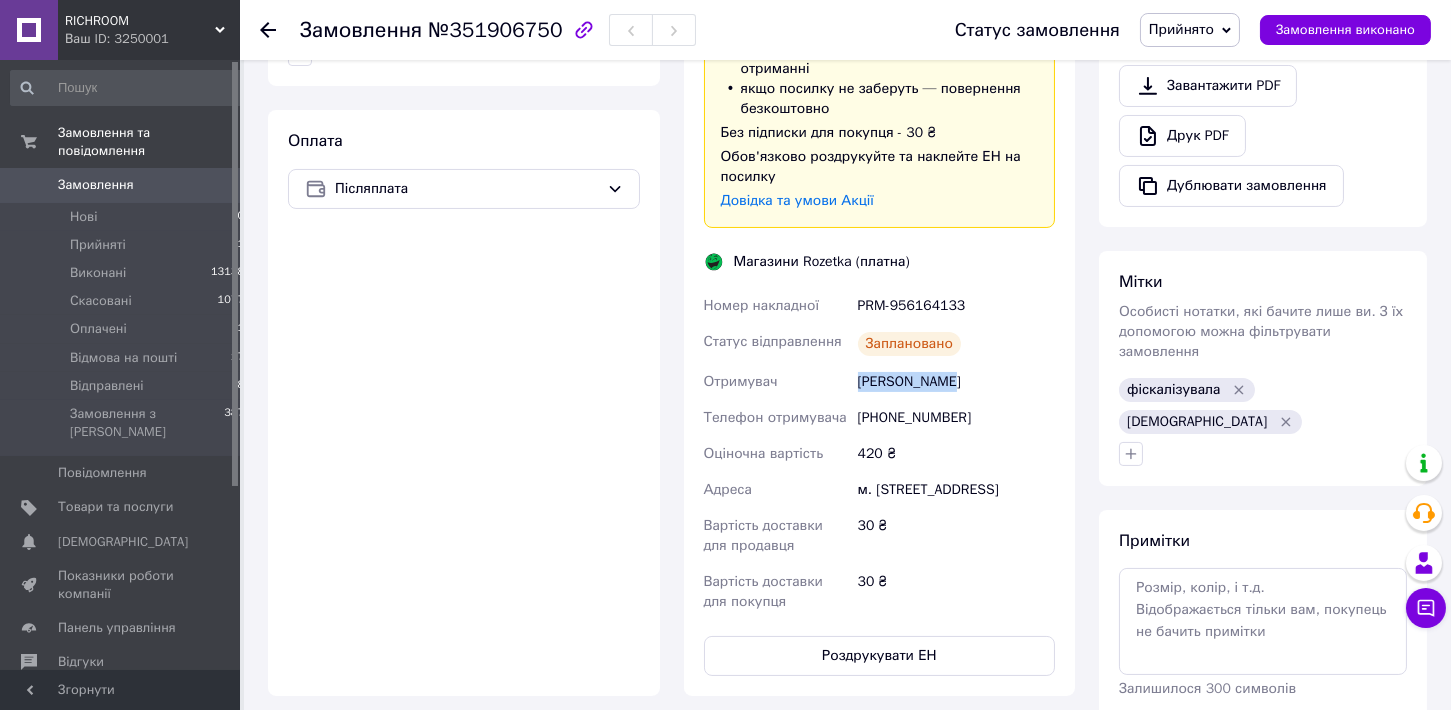 drag, startPoint x: 875, startPoint y: 379, endPoint x: 955, endPoint y: 378, distance: 80.00625 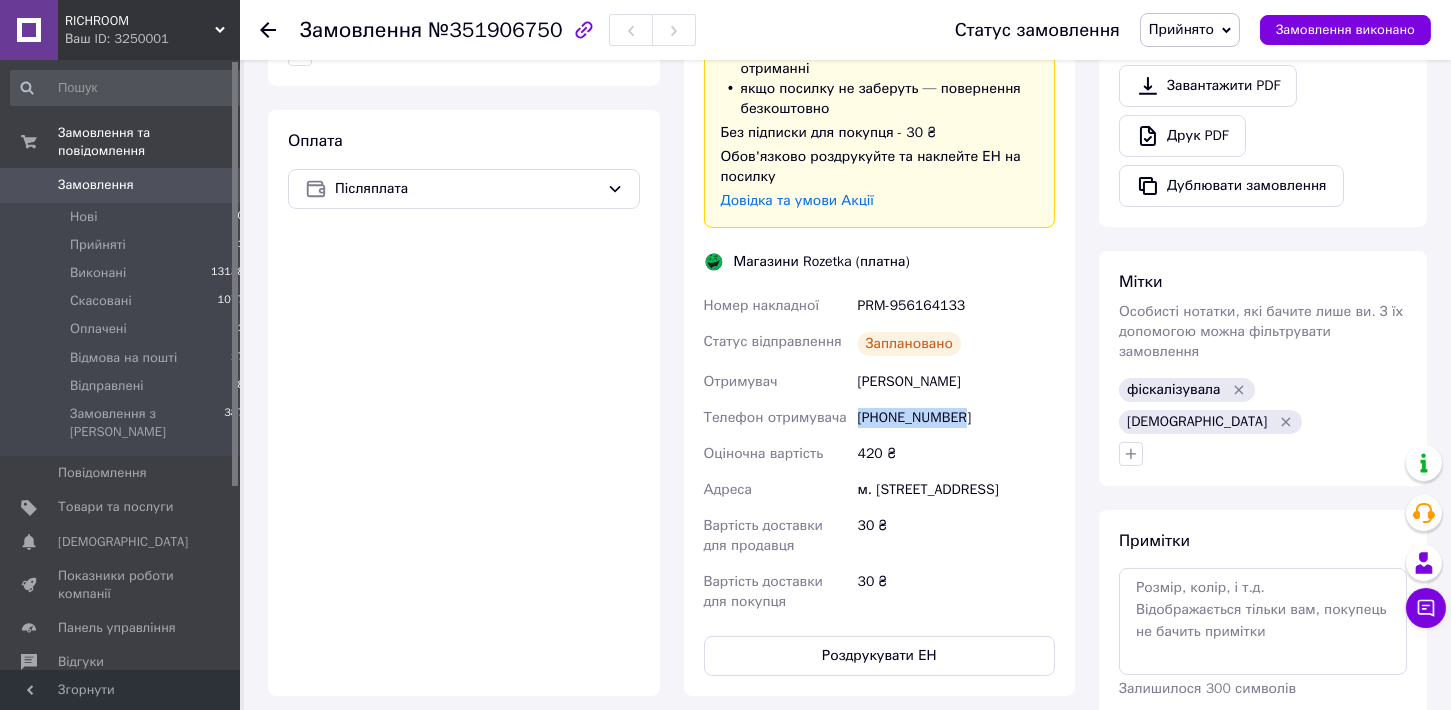 drag, startPoint x: 854, startPoint y: 418, endPoint x: 1010, endPoint y: 407, distance: 156.38734 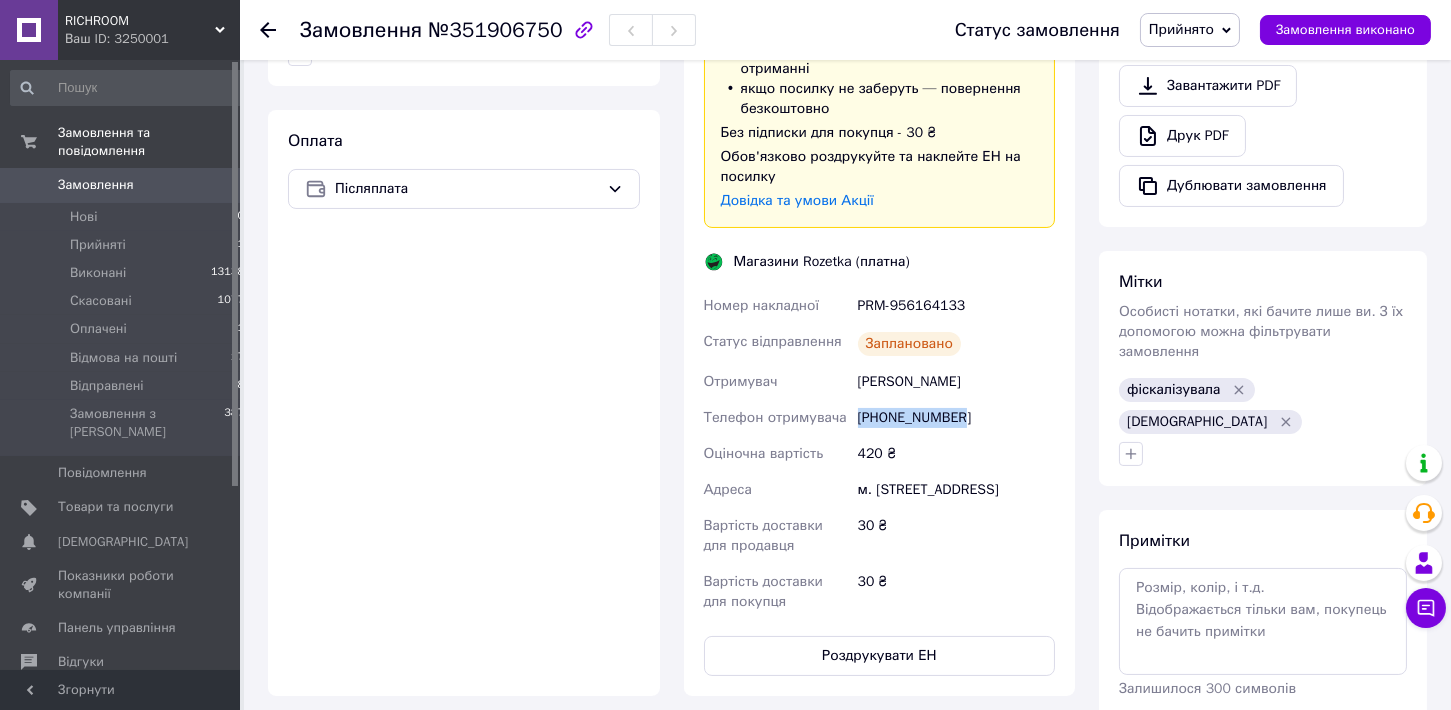 click on "Замовлення" at bounding box center (96, 185) 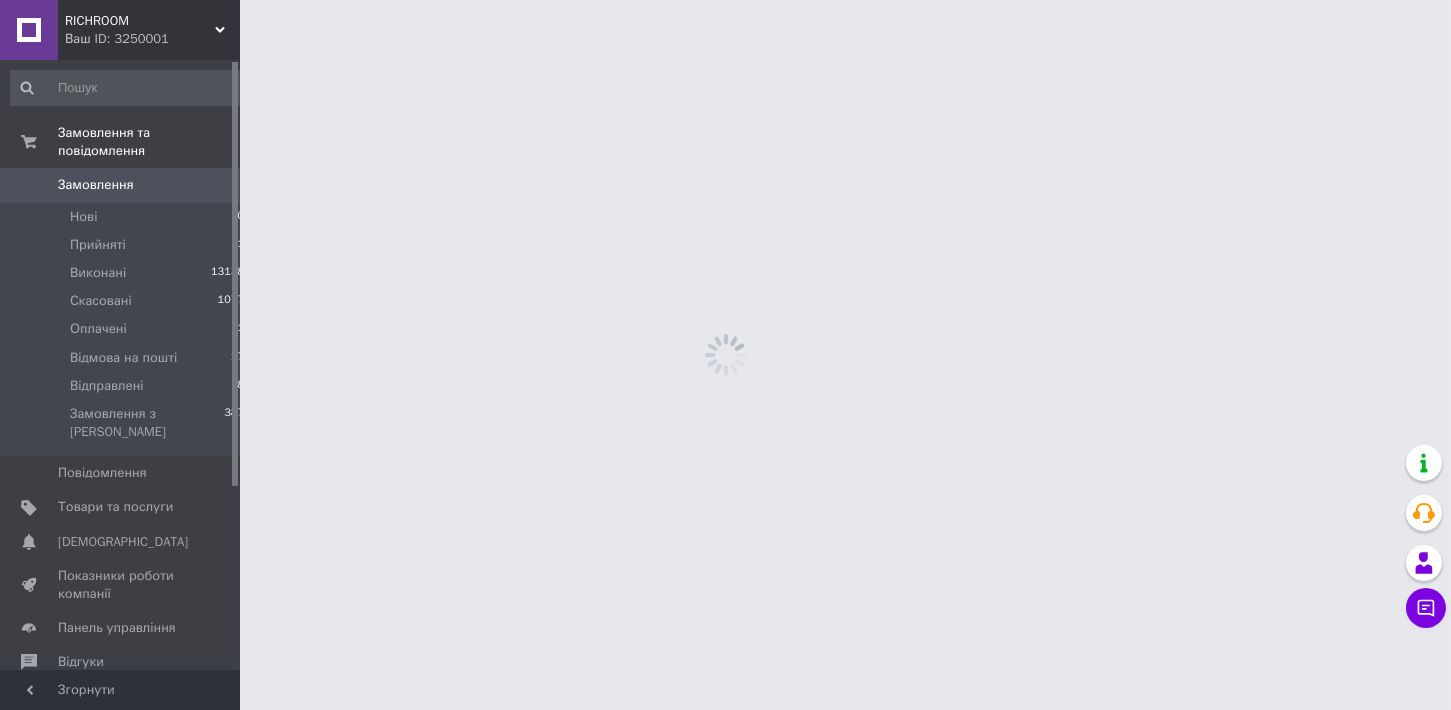 scroll, scrollTop: 0, scrollLeft: 0, axis: both 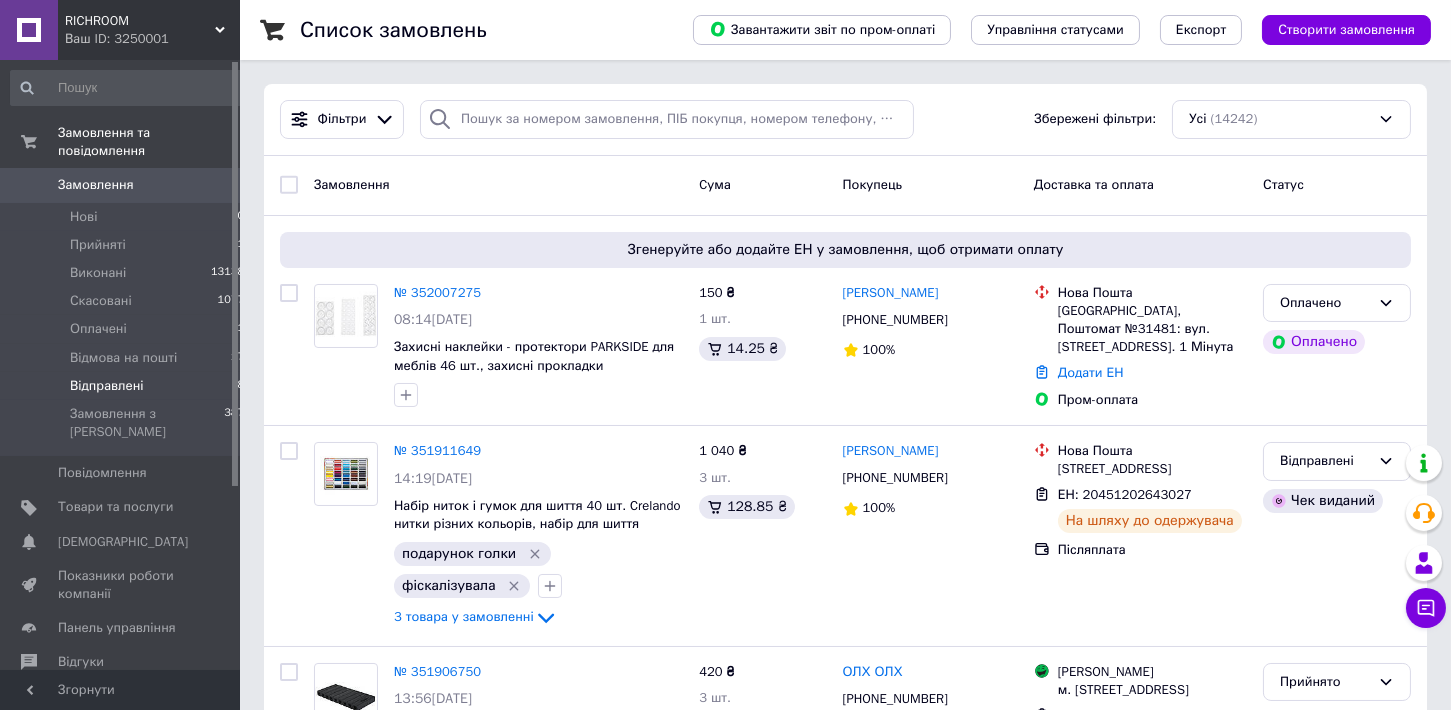 click on "Відправлені" at bounding box center [107, 386] 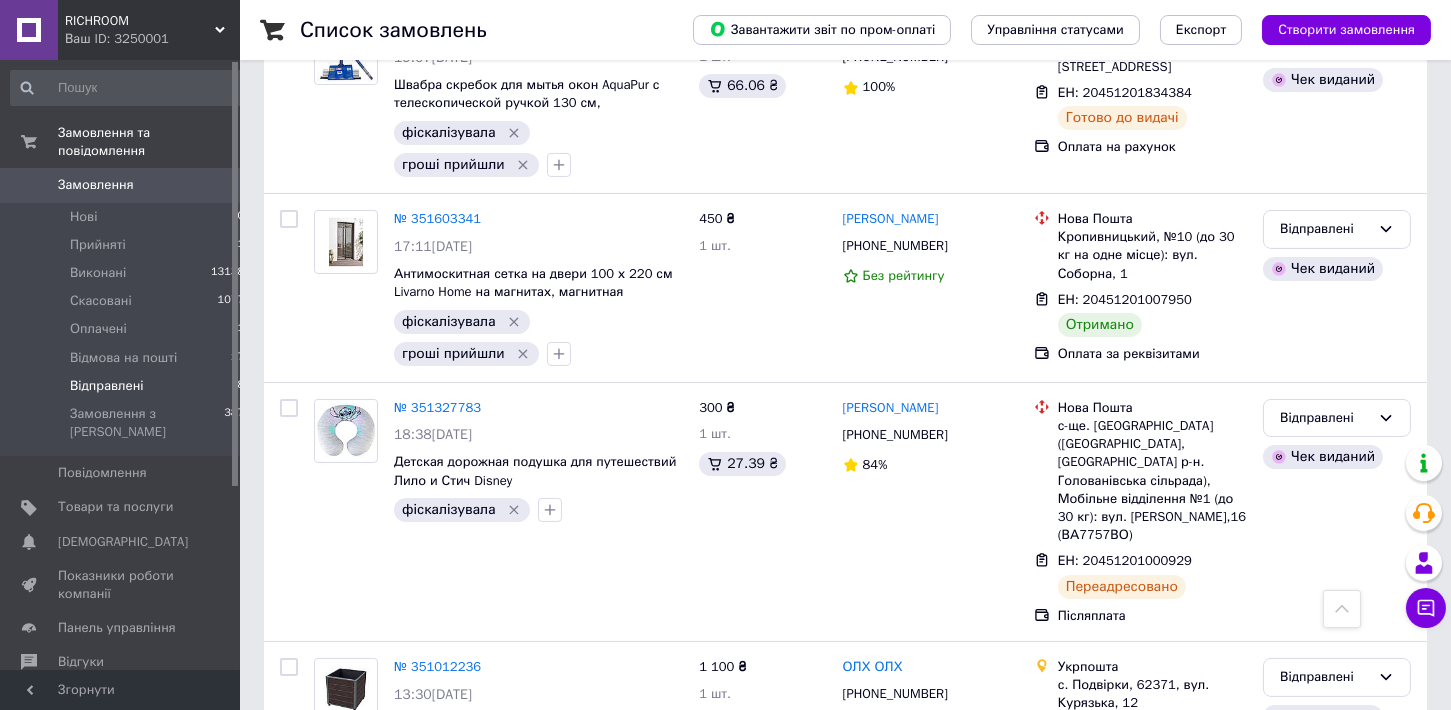 scroll, scrollTop: 1188, scrollLeft: 0, axis: vertical 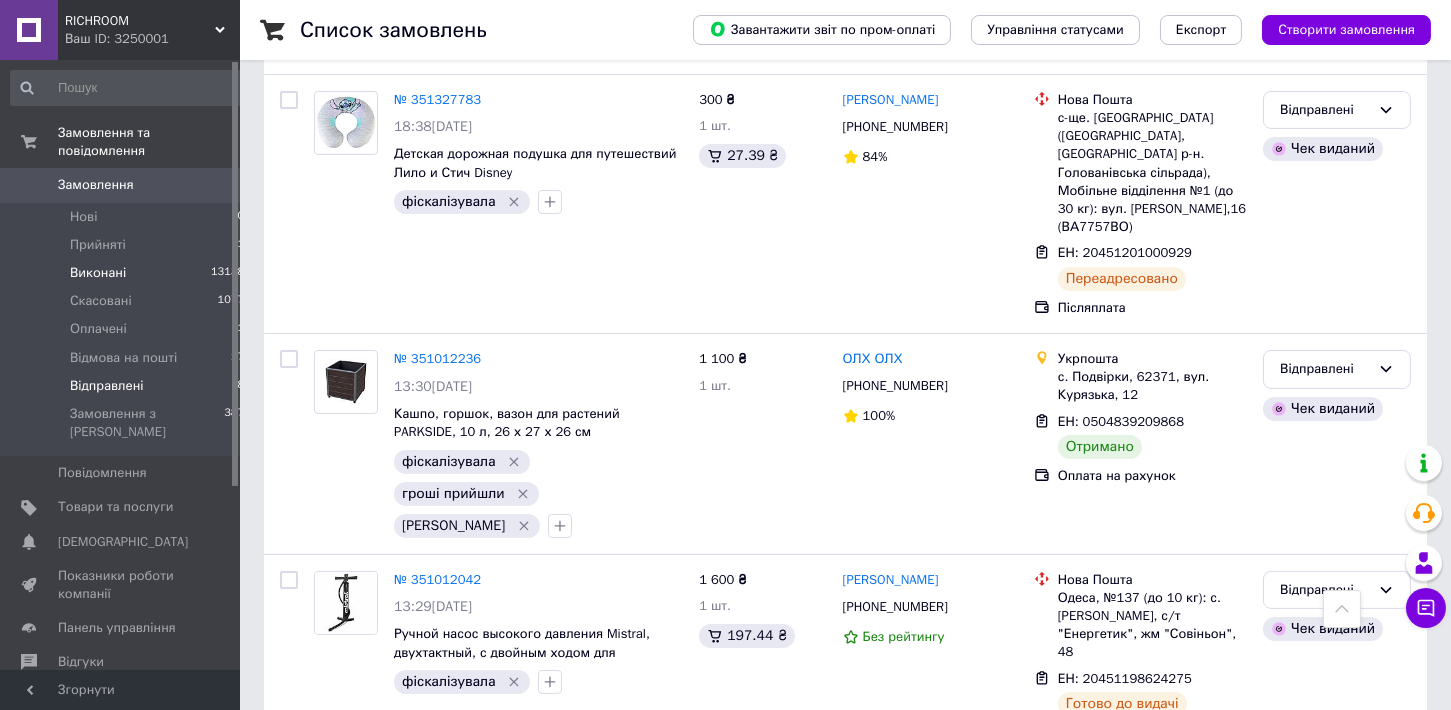 click on "Виконані" at bounding box center (98, 273) 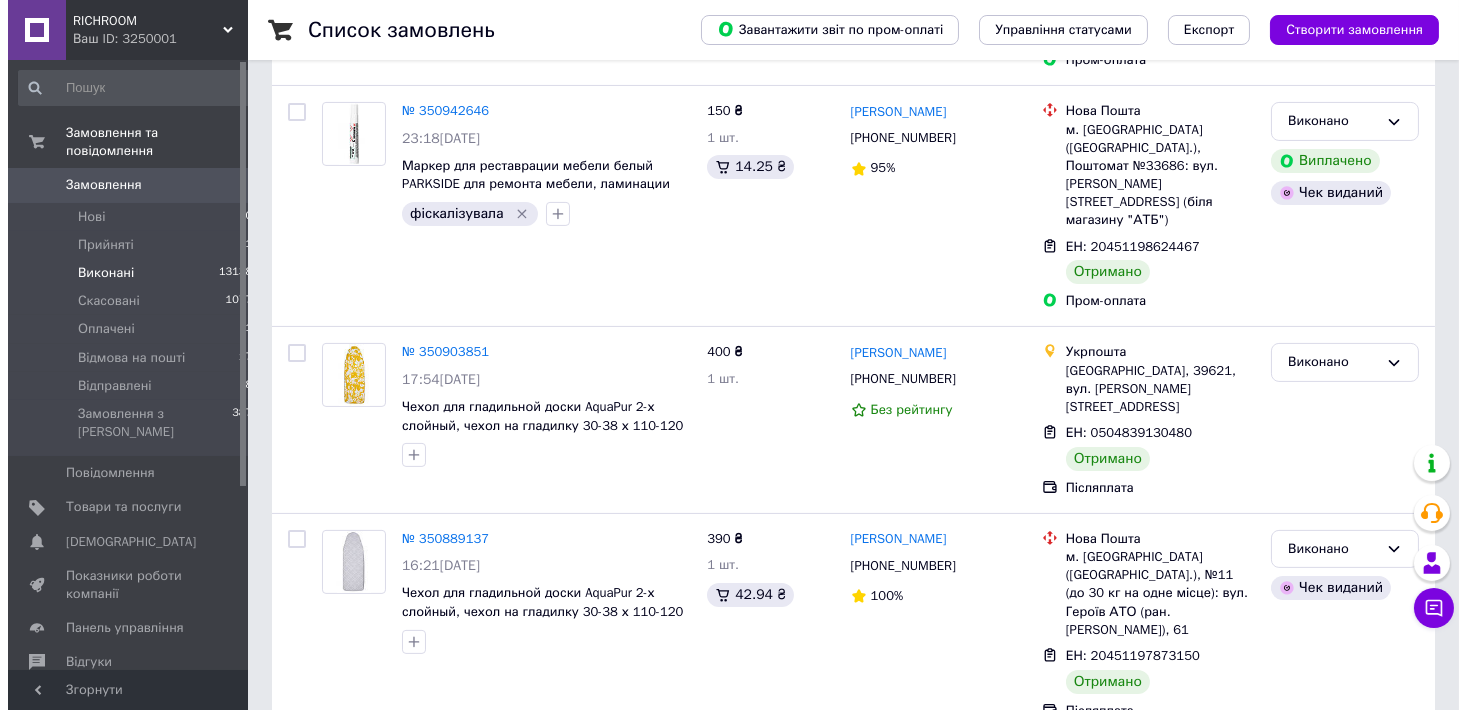 scroll, scrollTop: 0, scrollLeft: 0, axis: both 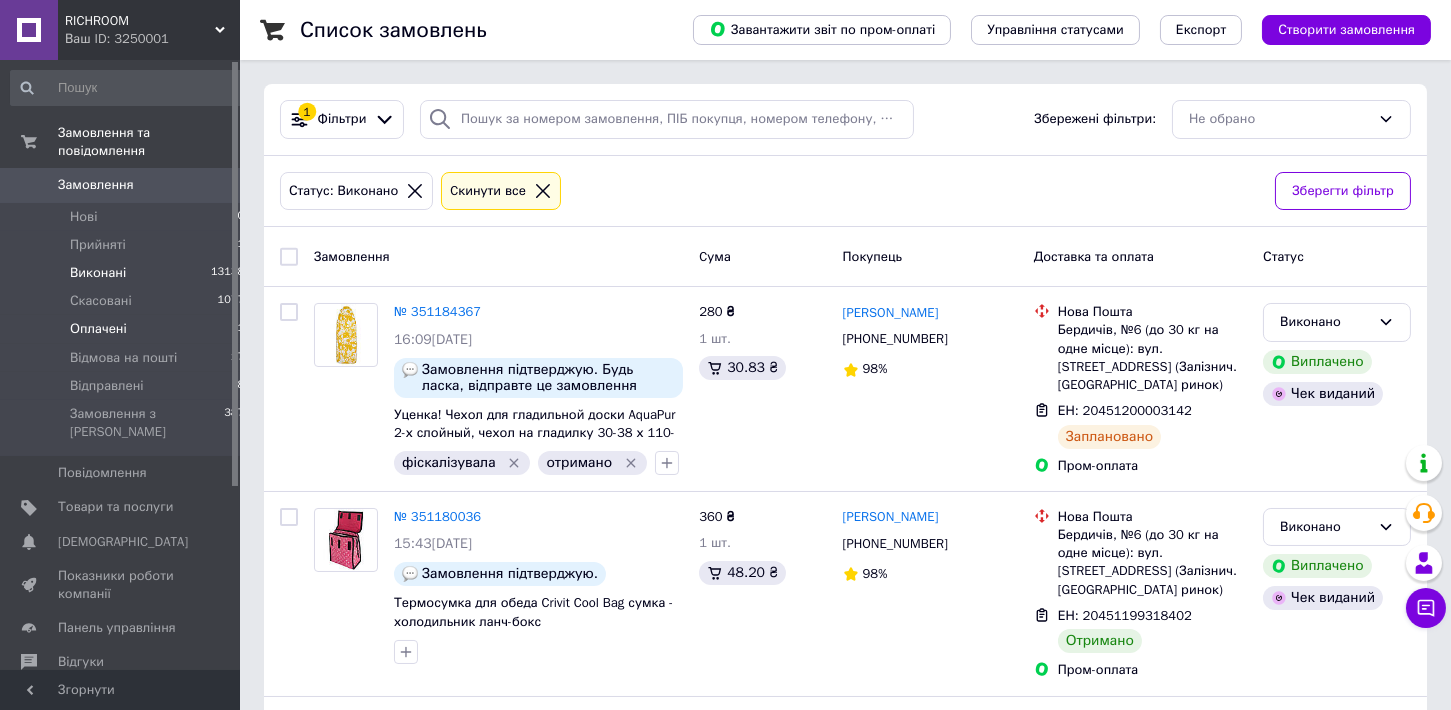 click on "Оплачені" at bounding box center [98, 329] 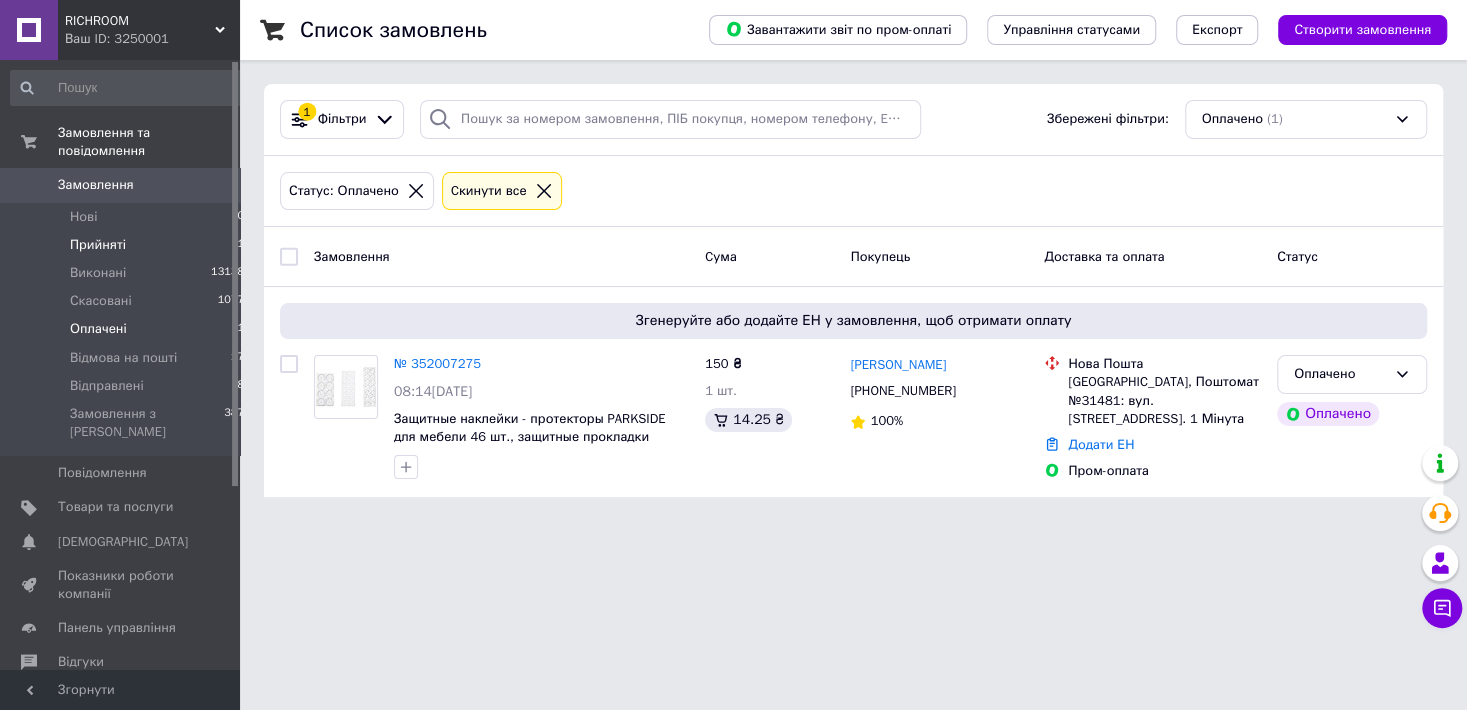 click on "Прийняті" at bounding box center (98, 245) 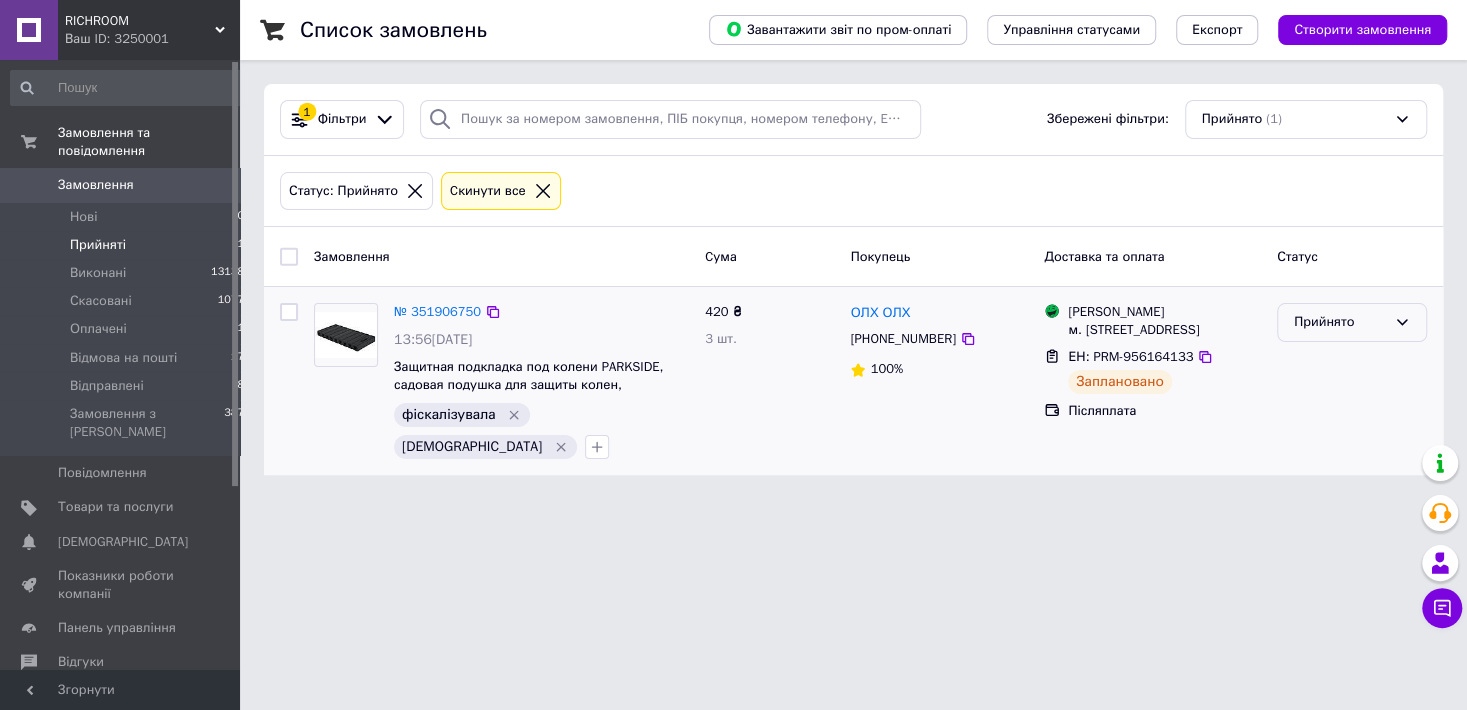 click on "Прийнято" at bounding box center [1340, 322] 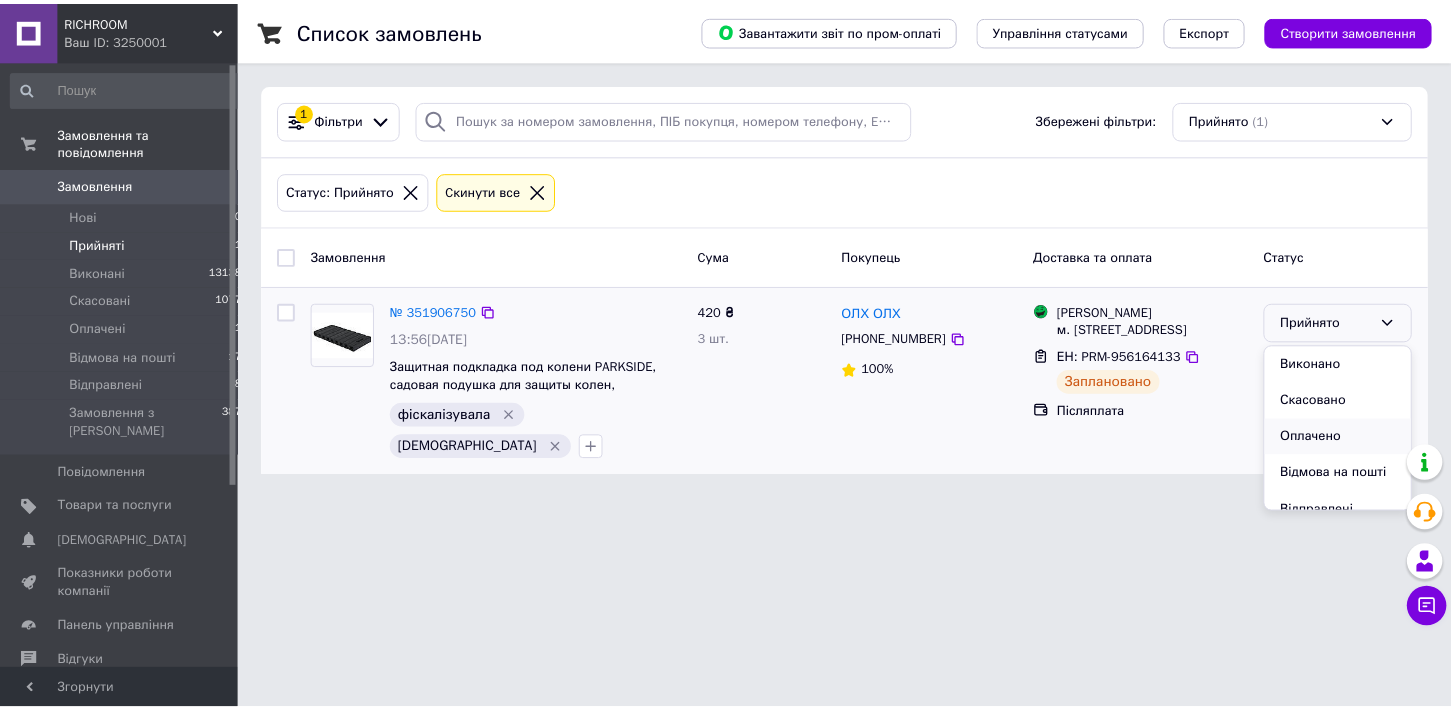 scroll, scrollTop: 38, scrollLeft: 0, axis: vertical 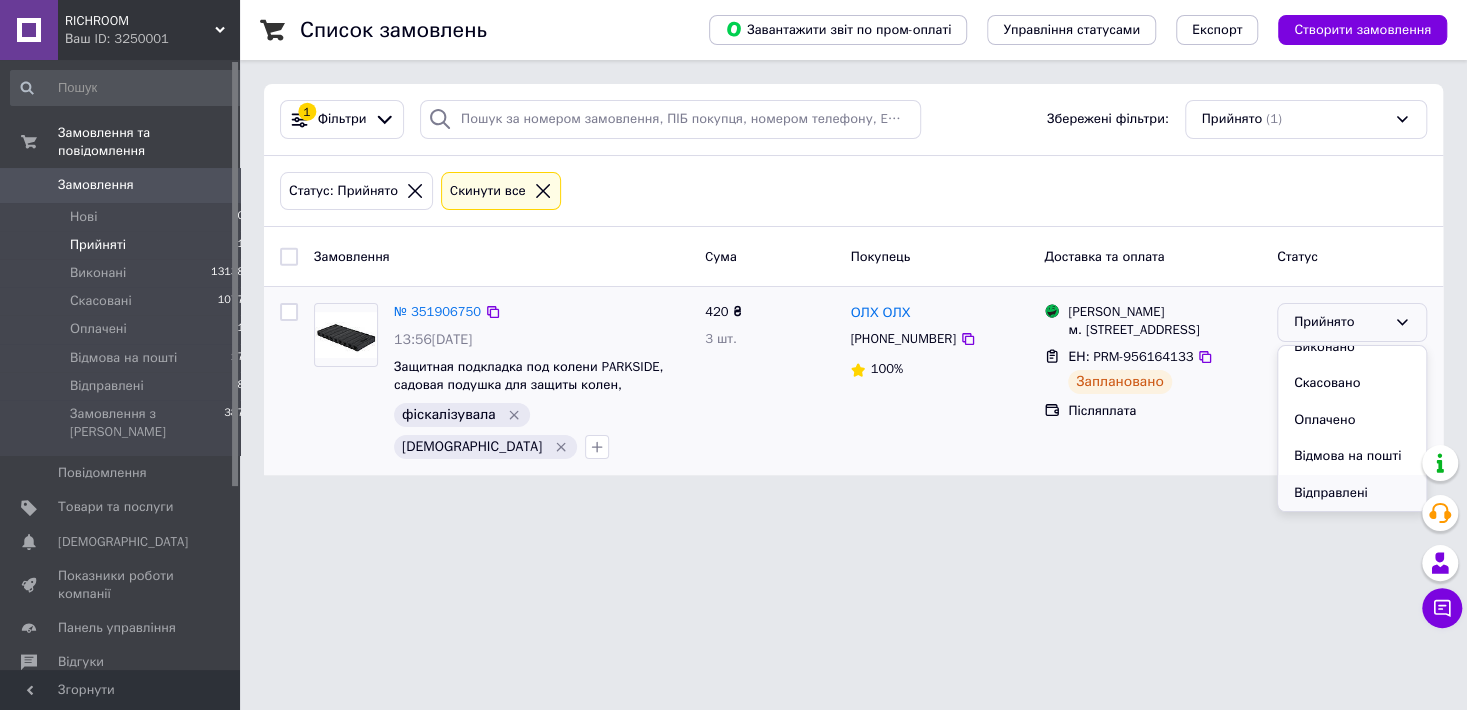 click on "Відправлені" at bounding box center [1352, 493] 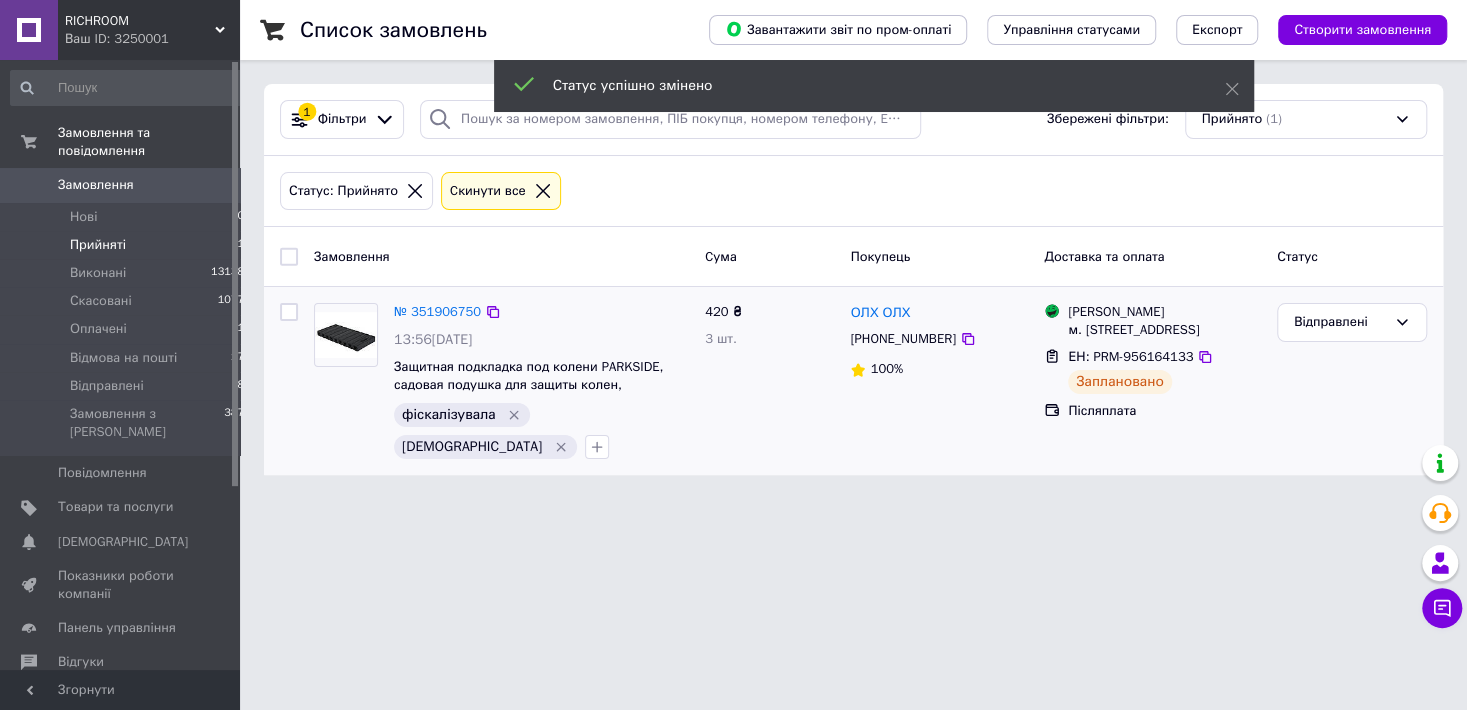 click on "Замовлення" at bounding box center (96, 185) 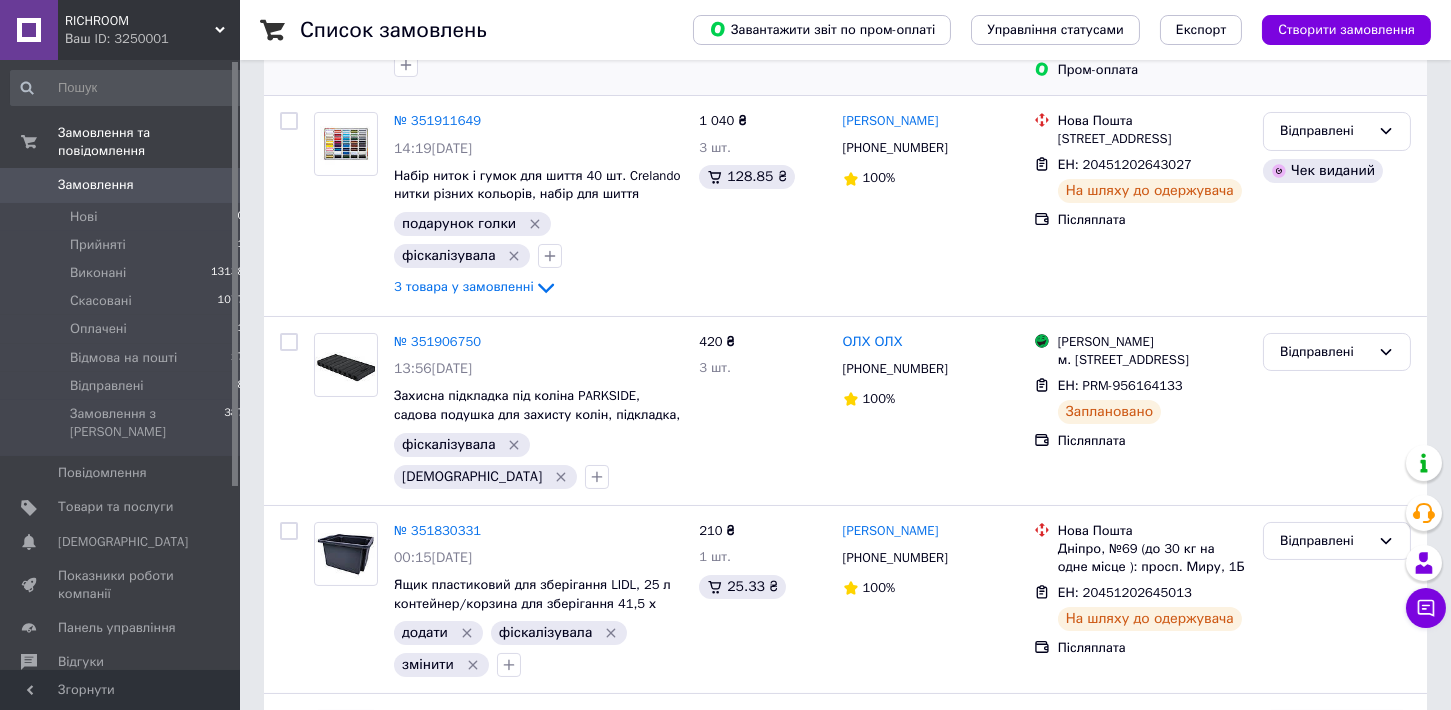 scroll, scrollTop: 550, scrollLeft: 0, axis: vertical 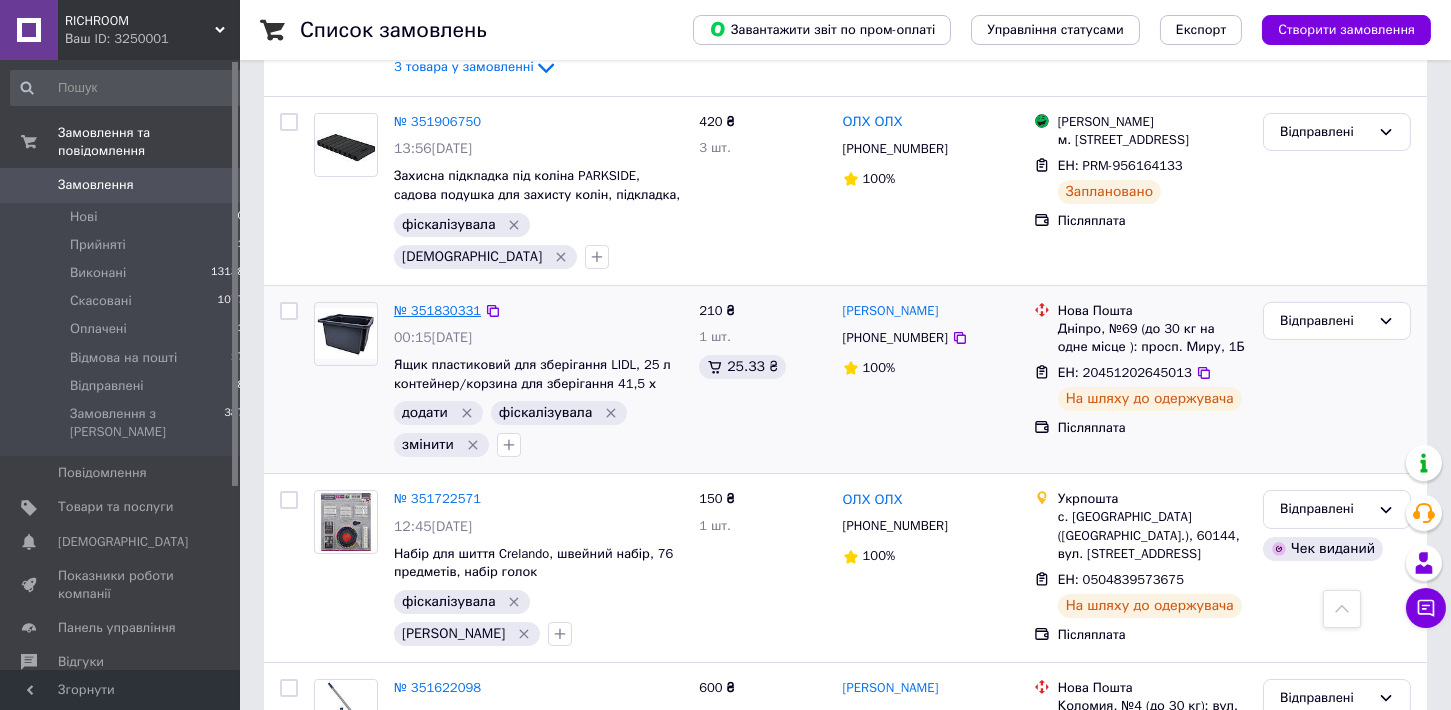 click on "№ 351830331" at bounding box center [437, 310] 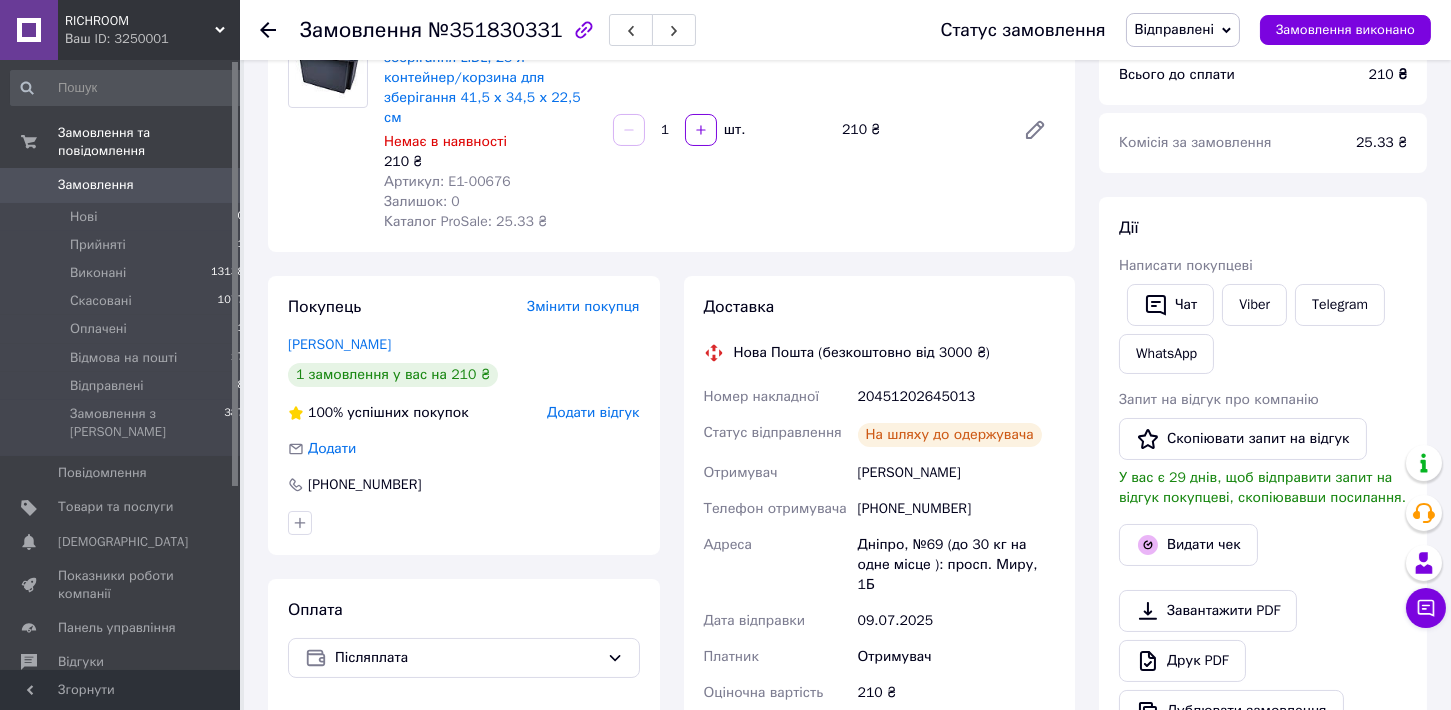 scroll, scrollTop: 12, scrollLeft: 0, axis: vertical 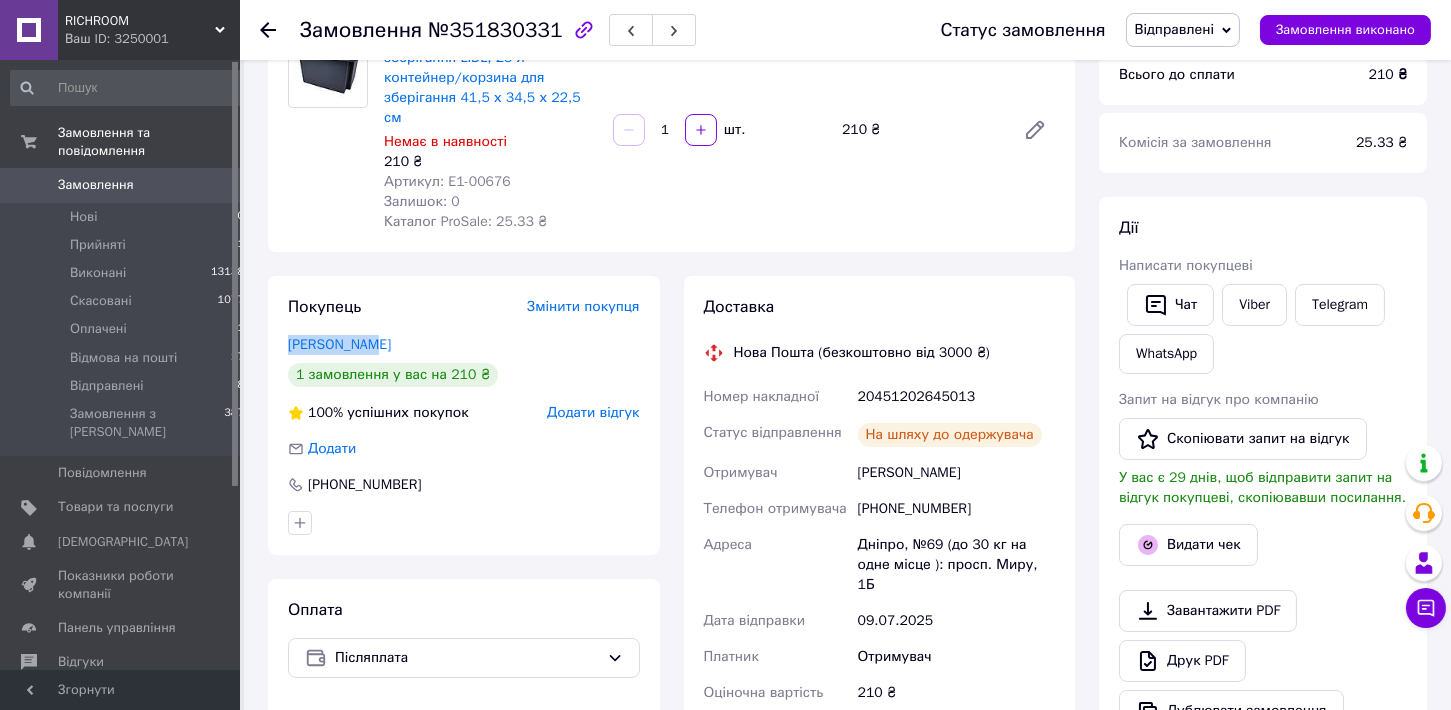 drag, startPoint x: 277, startPoint y: 326, endPoint x: 381, endPoint y: 328, distance: 104.019226 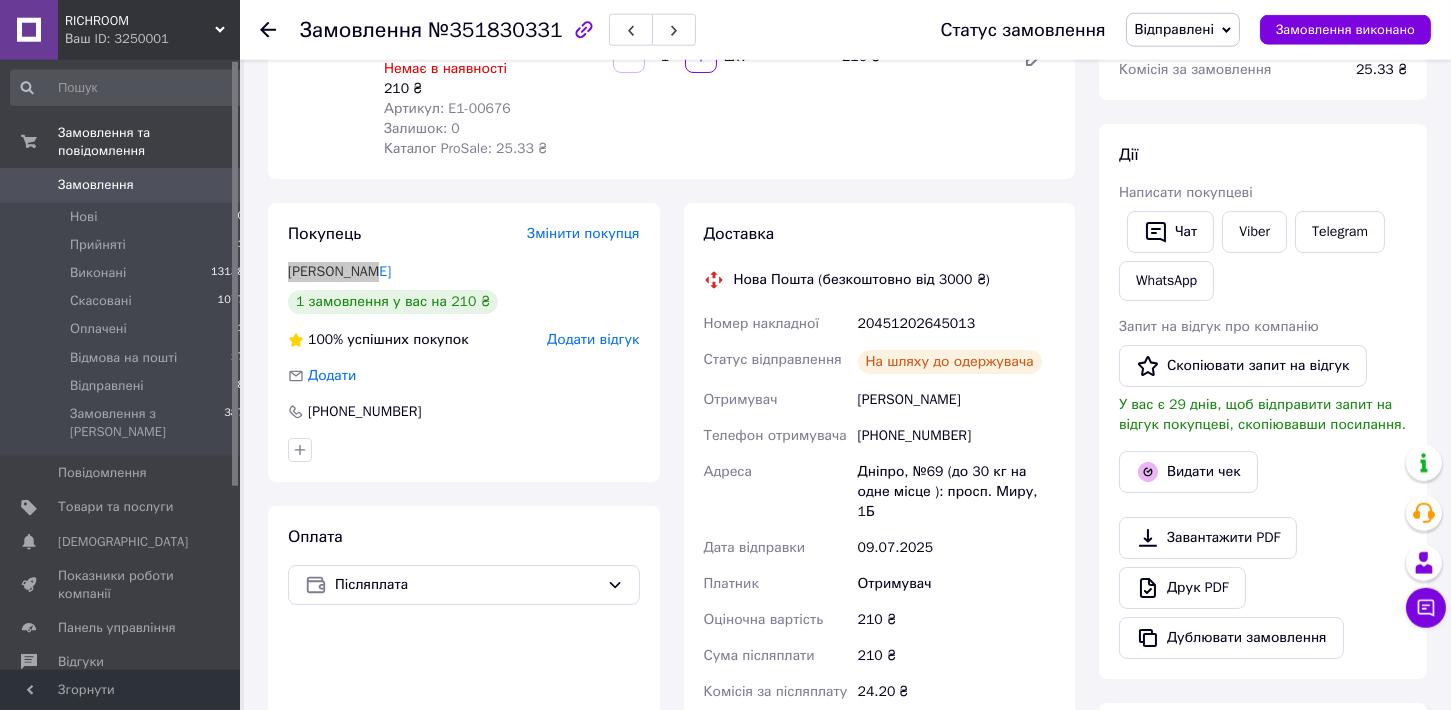 scroll, scrollTop: 313, scrollLeft: 0, axis: vertical 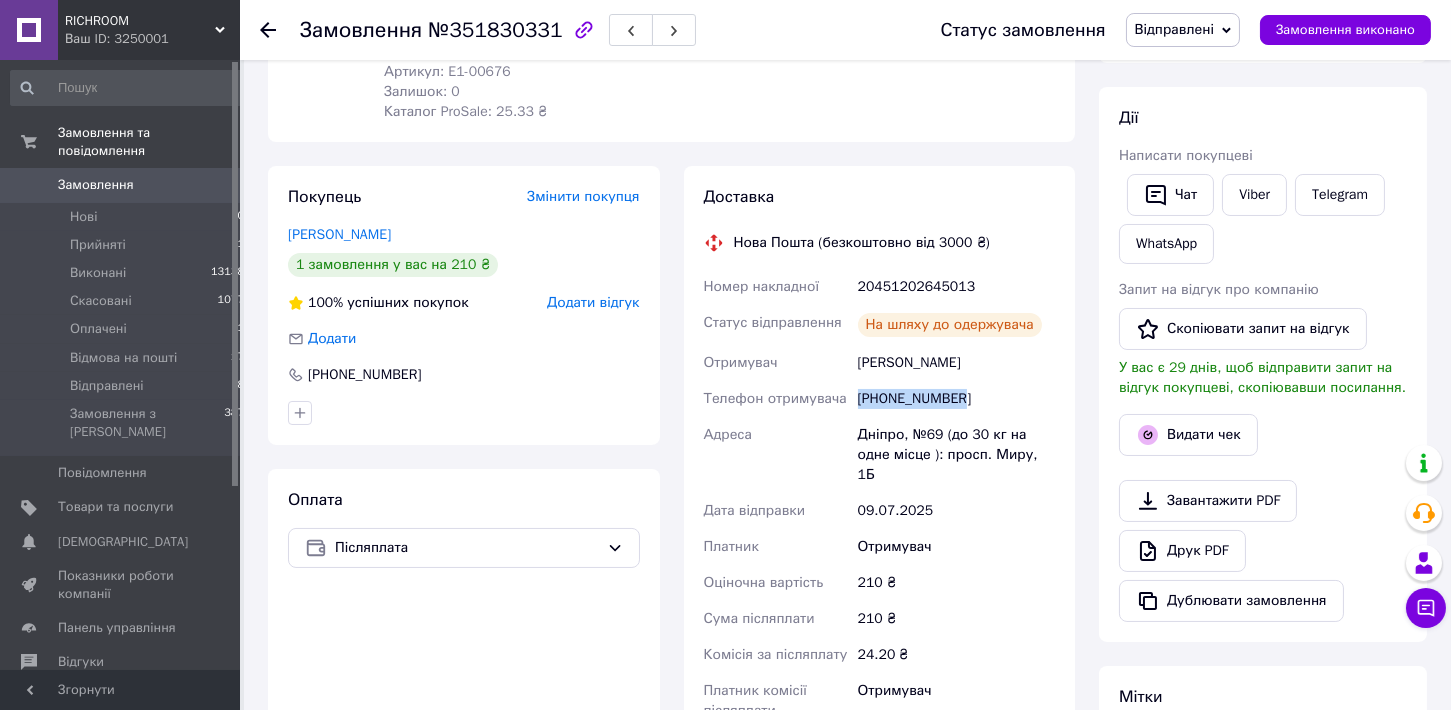 drag, startPoint x: 915, startPoint y: 385, endPoint x: 1001, endPoint y: 393, distance: 86.37129 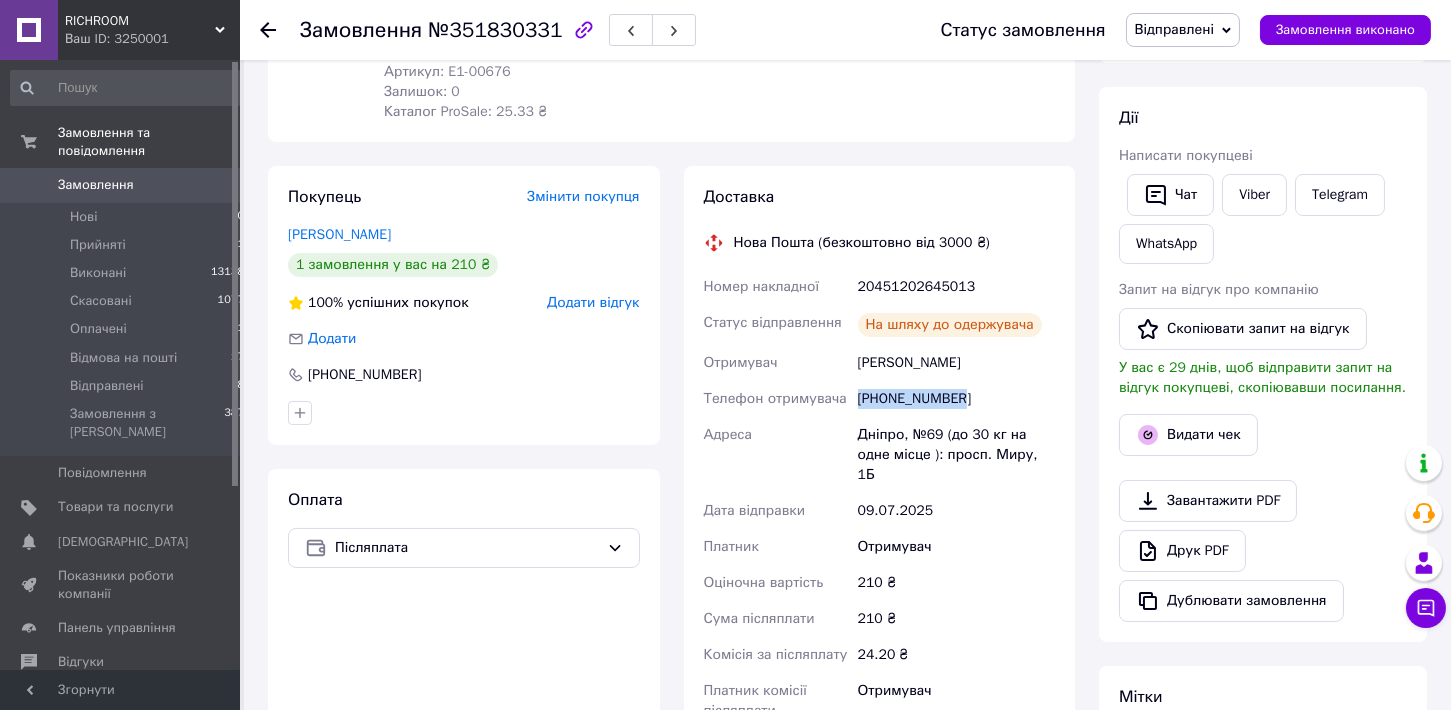 click on "Замовлення" at bounding box center (96, 185) 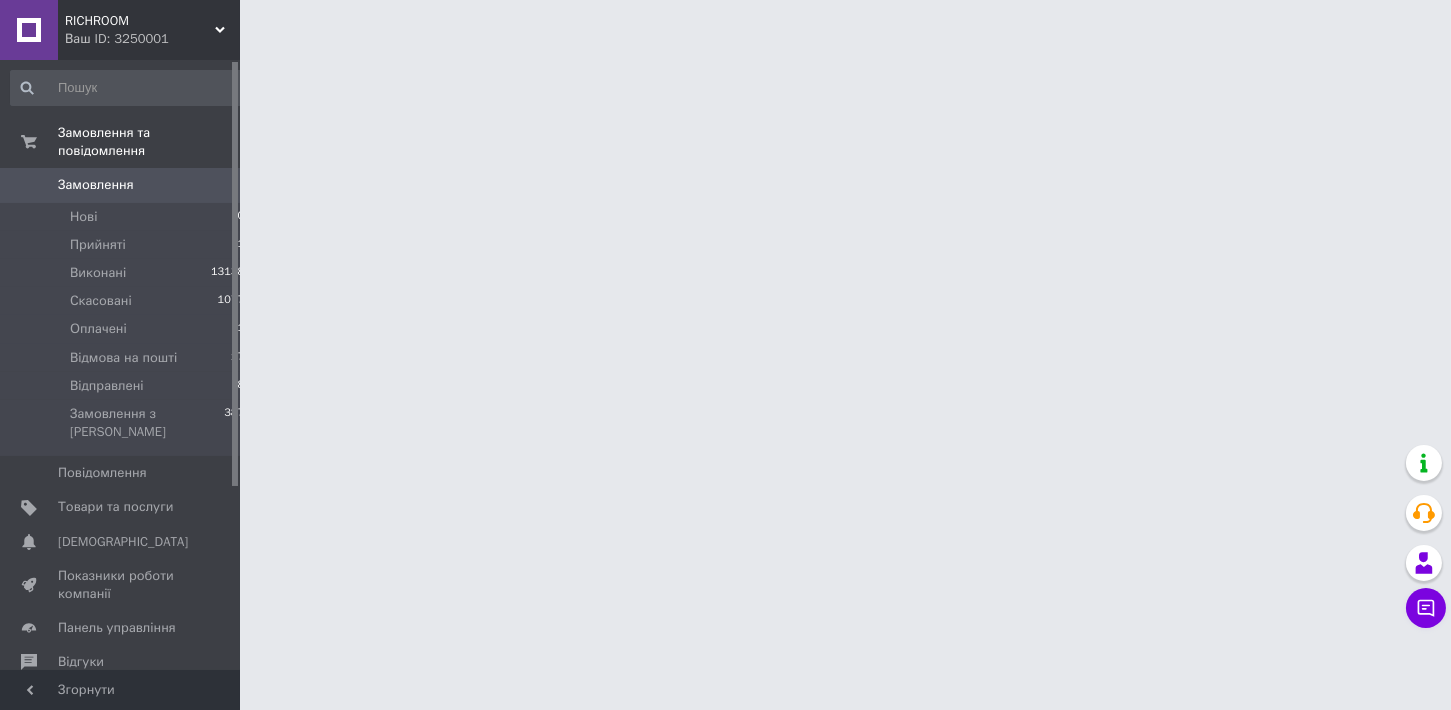 scroll, scrollTop: 0, scrollLeft: 0, axis: both 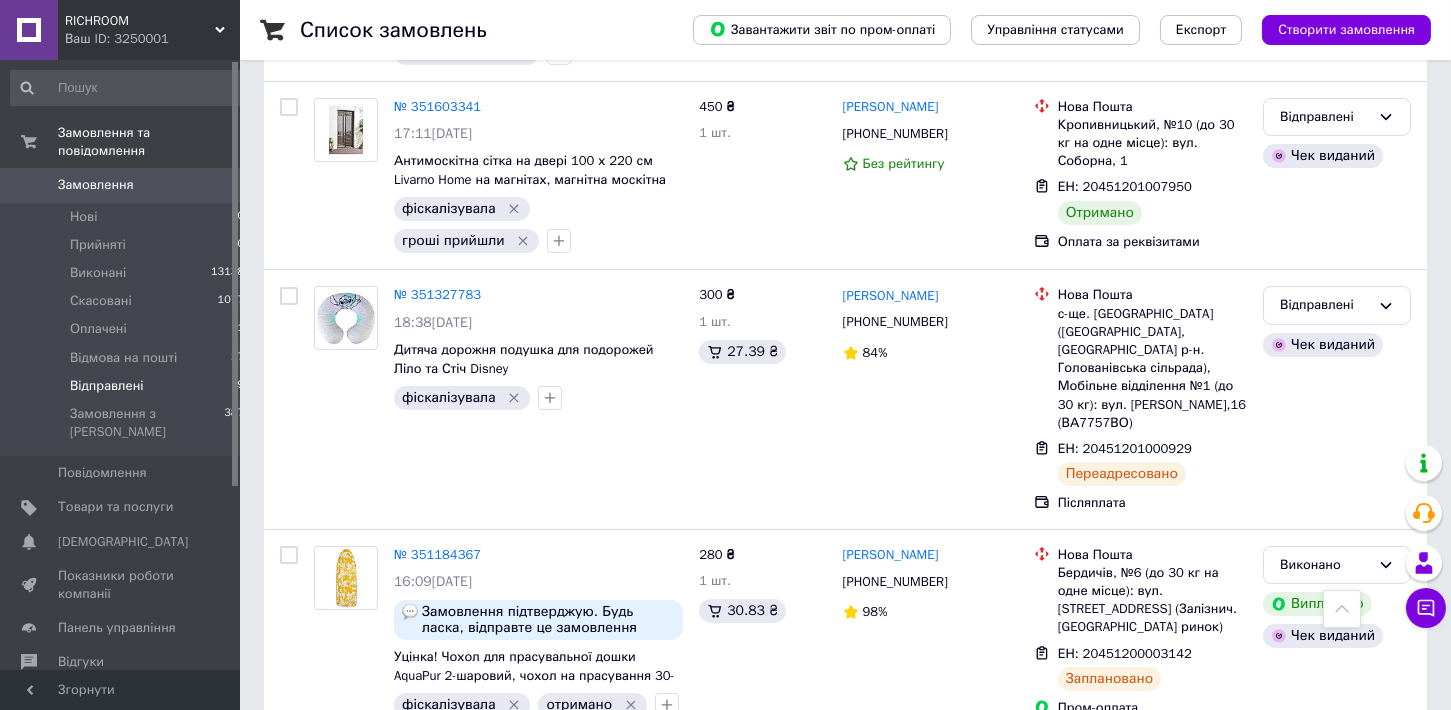 click on "Відправлені" at bounding box center (107, 386) 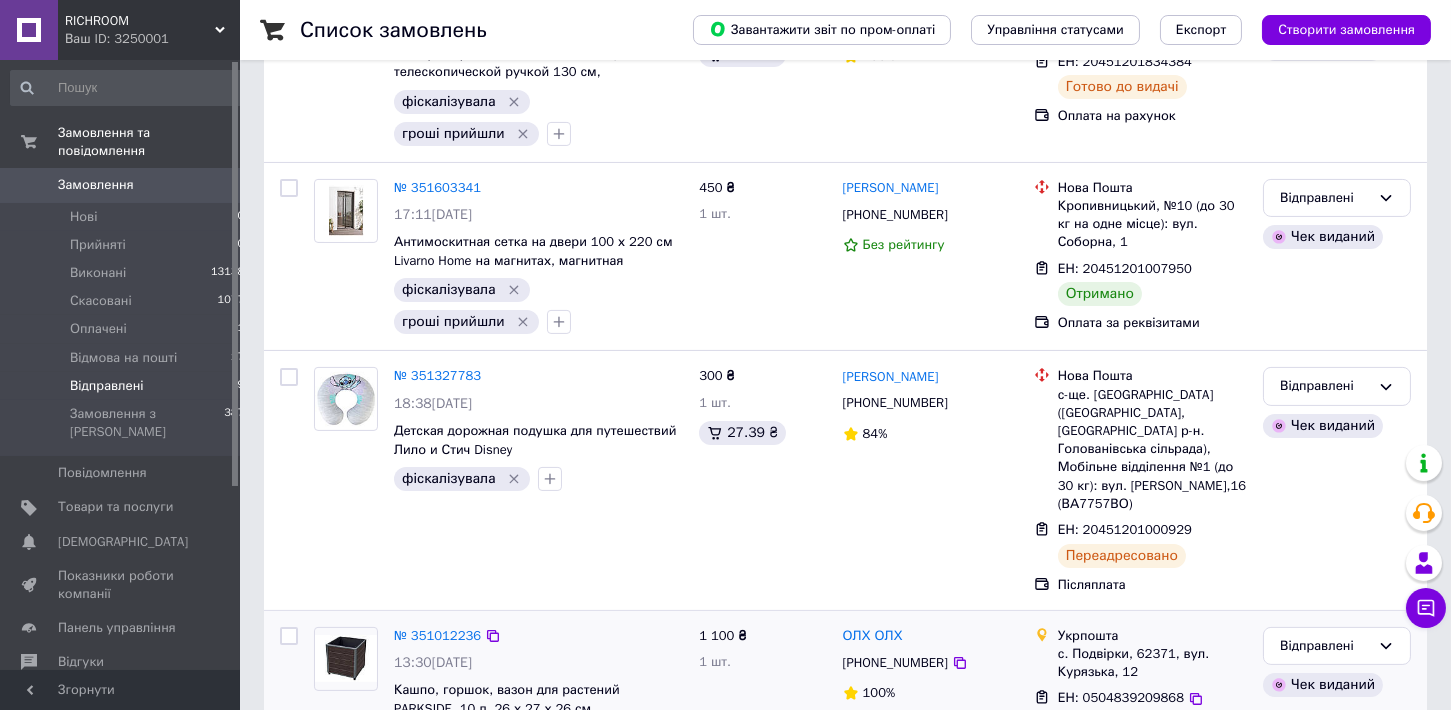 scroll, scrollTop: 1356, scrollLeft: 0, axis: vertical 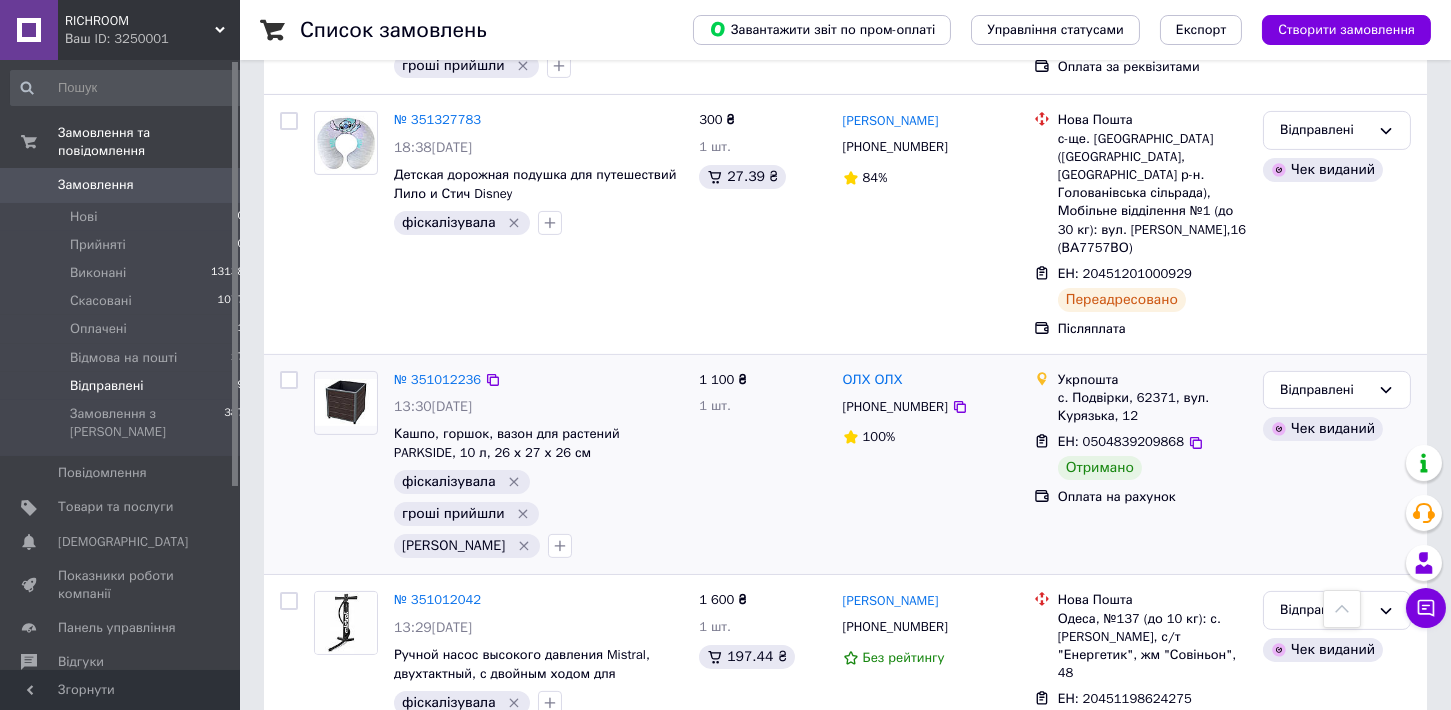 click 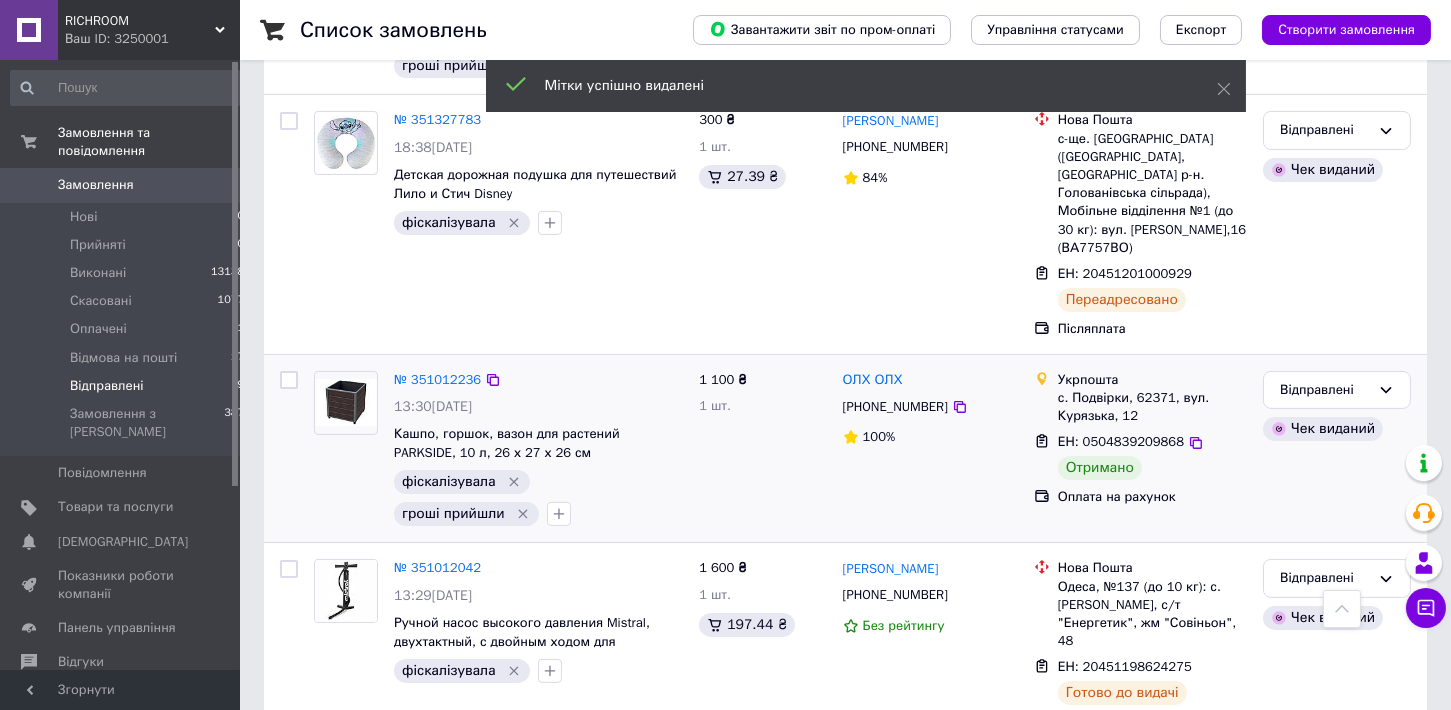 click 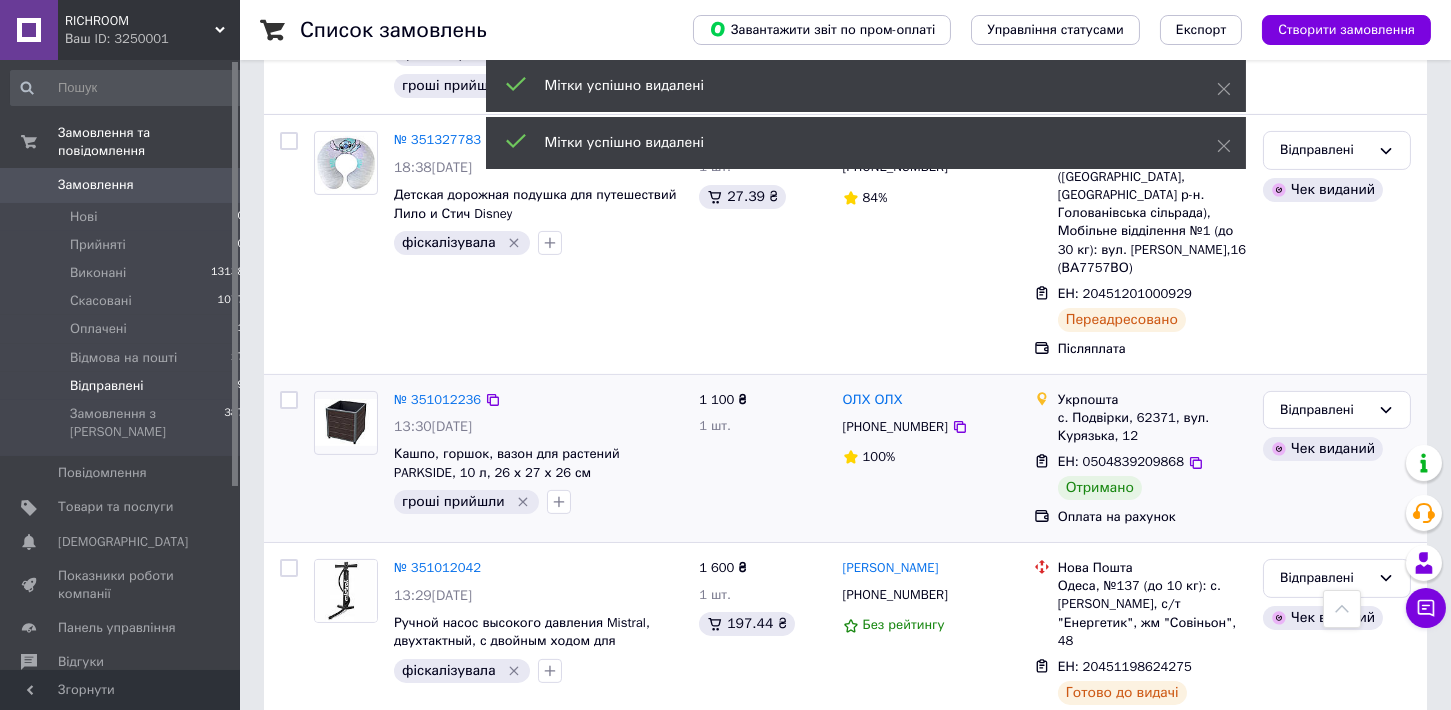 click 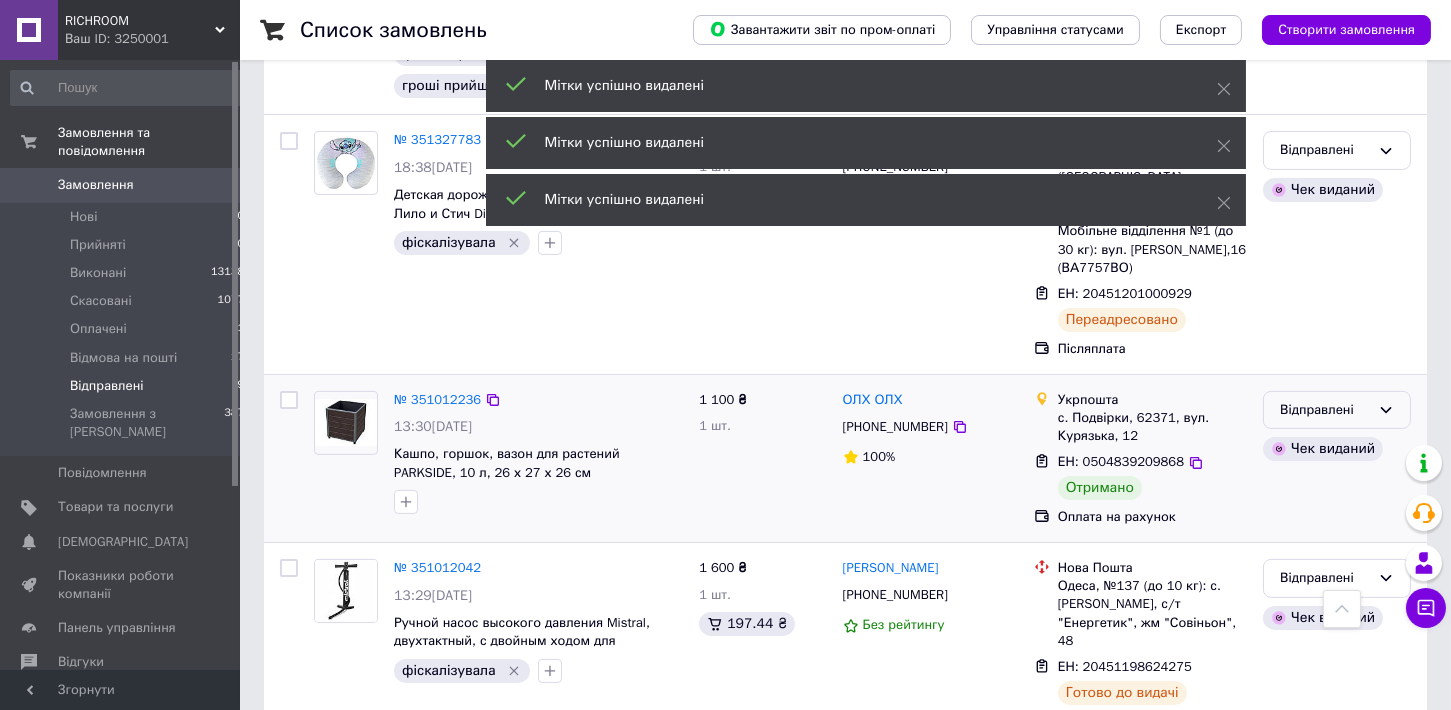 click on "Відправлені" at bounding box center [1325, 410] 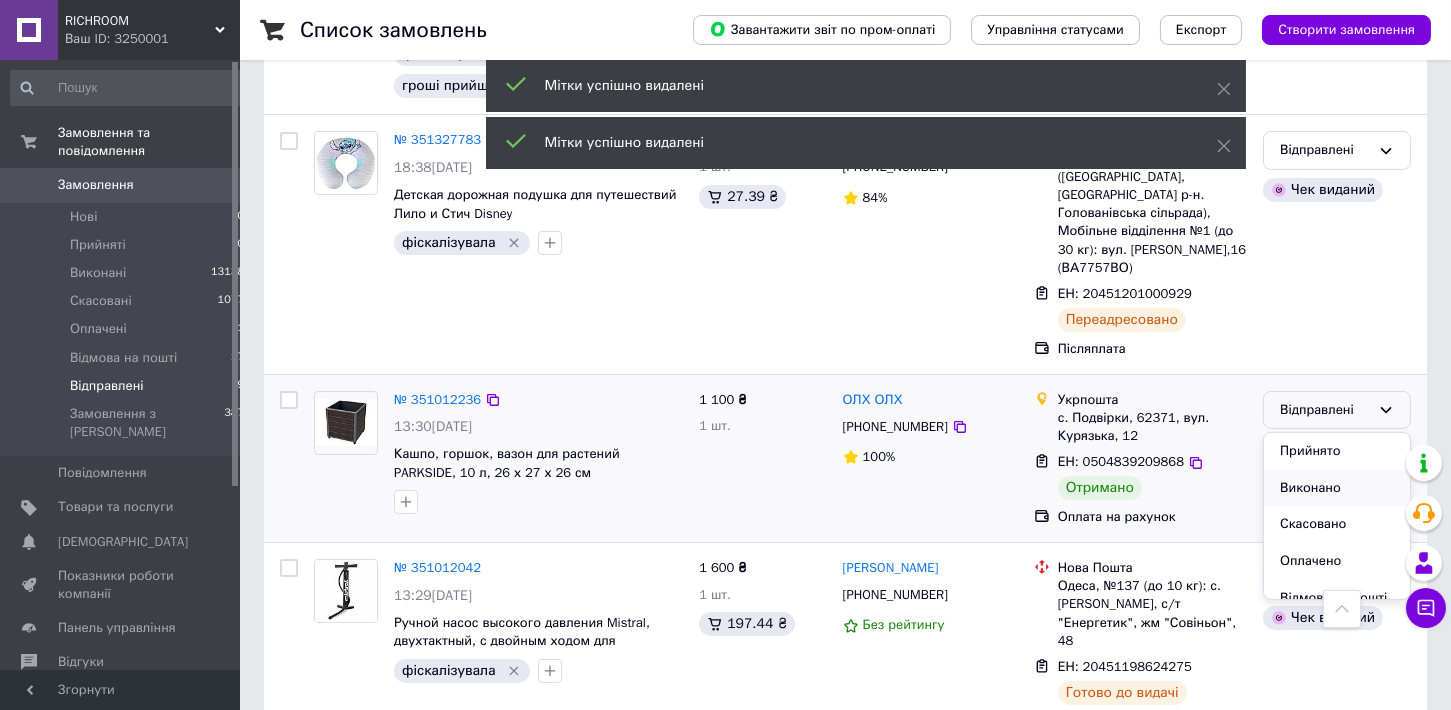 click on "Виконано" at bounding box center [1337, 488] 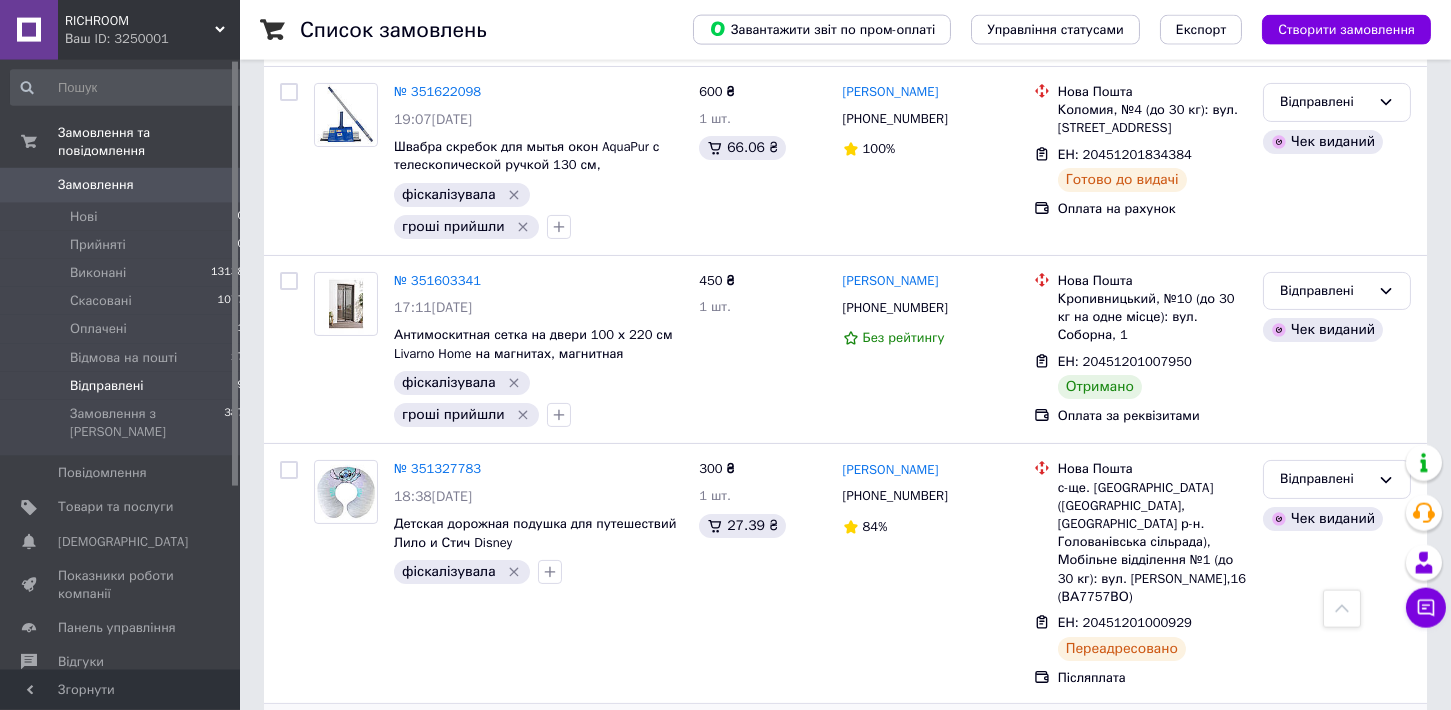 scroll, scrollTop: 1006, scrollLeft: 0, axis: vertical 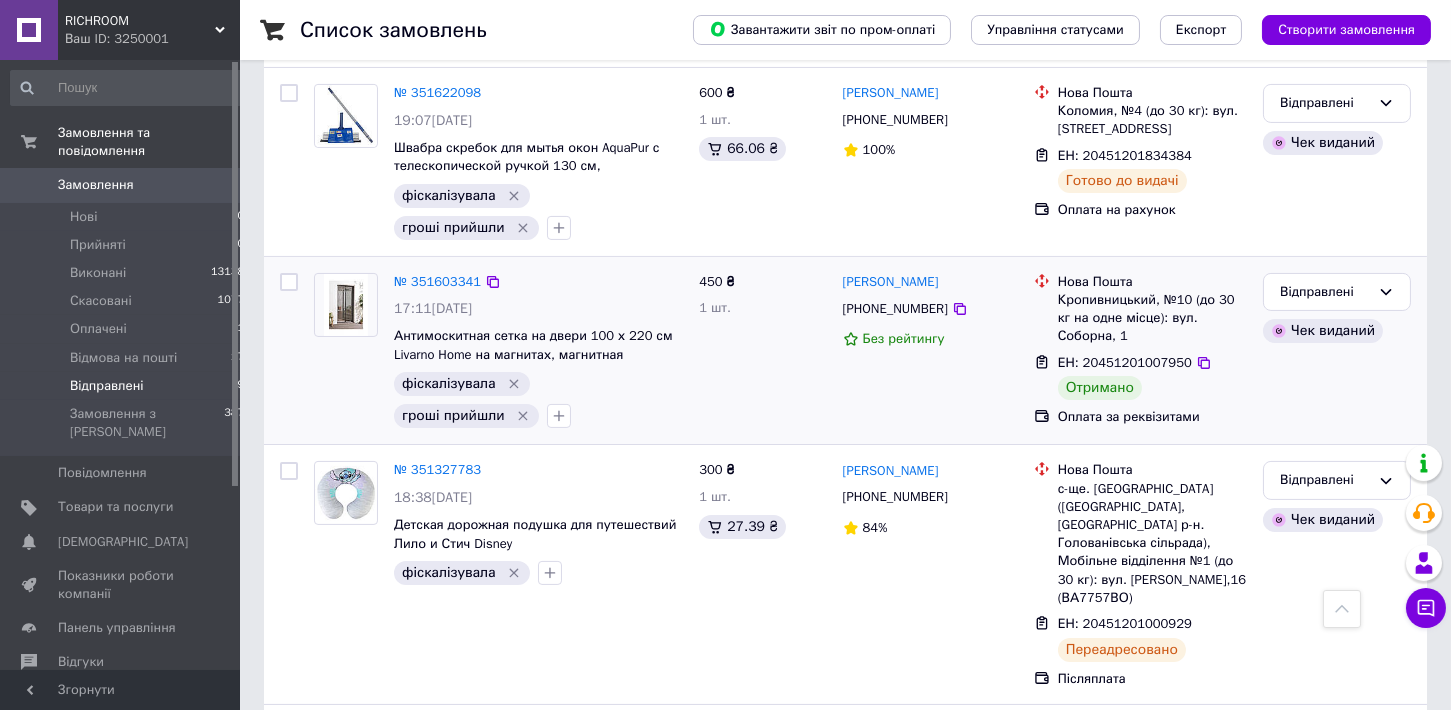 click 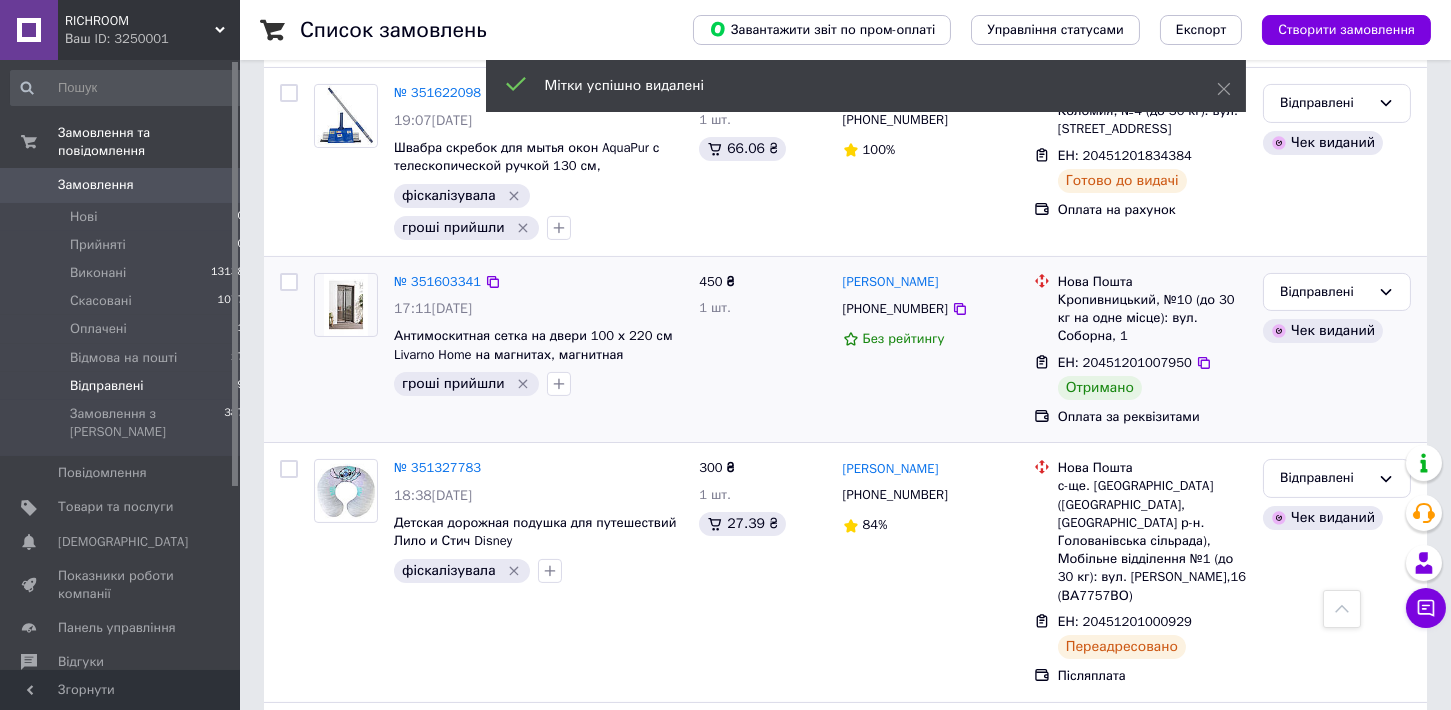 click 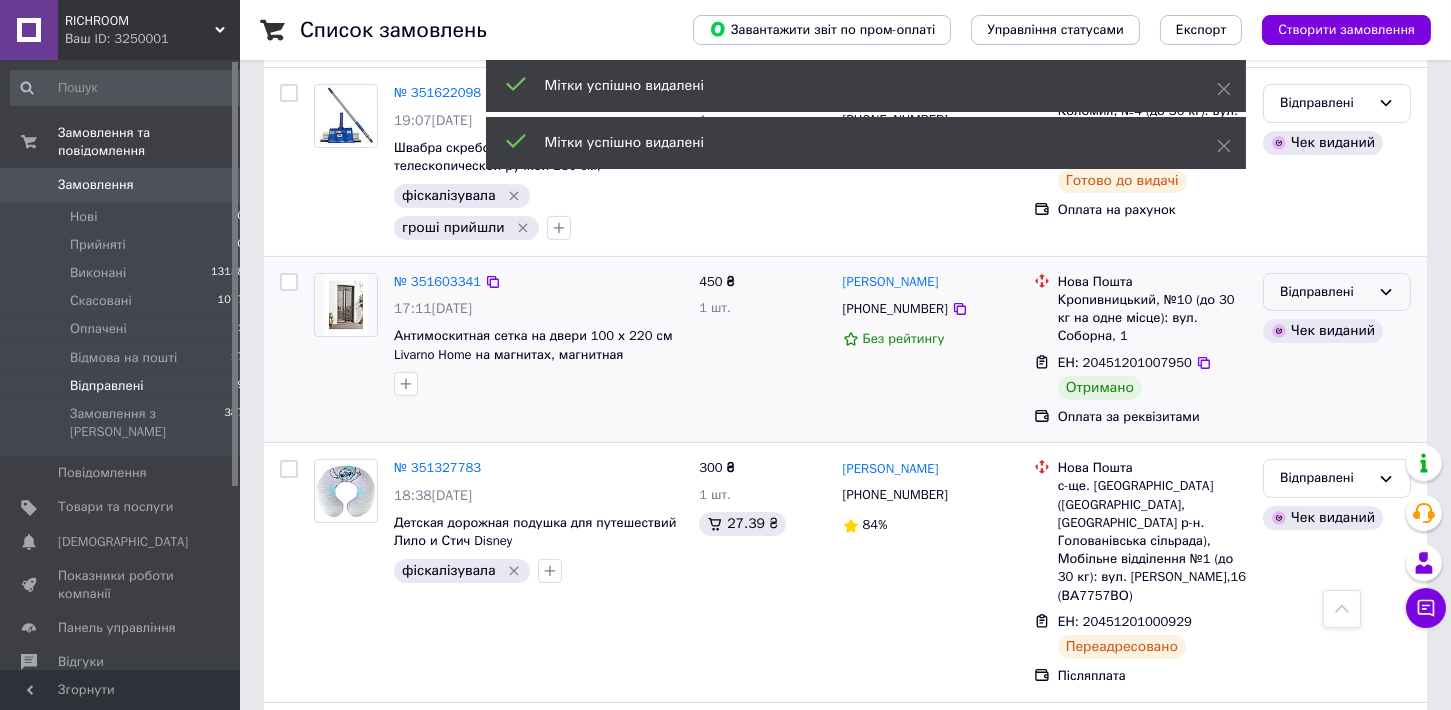 click on "Відправлені" at bounding box center (1325, 292) 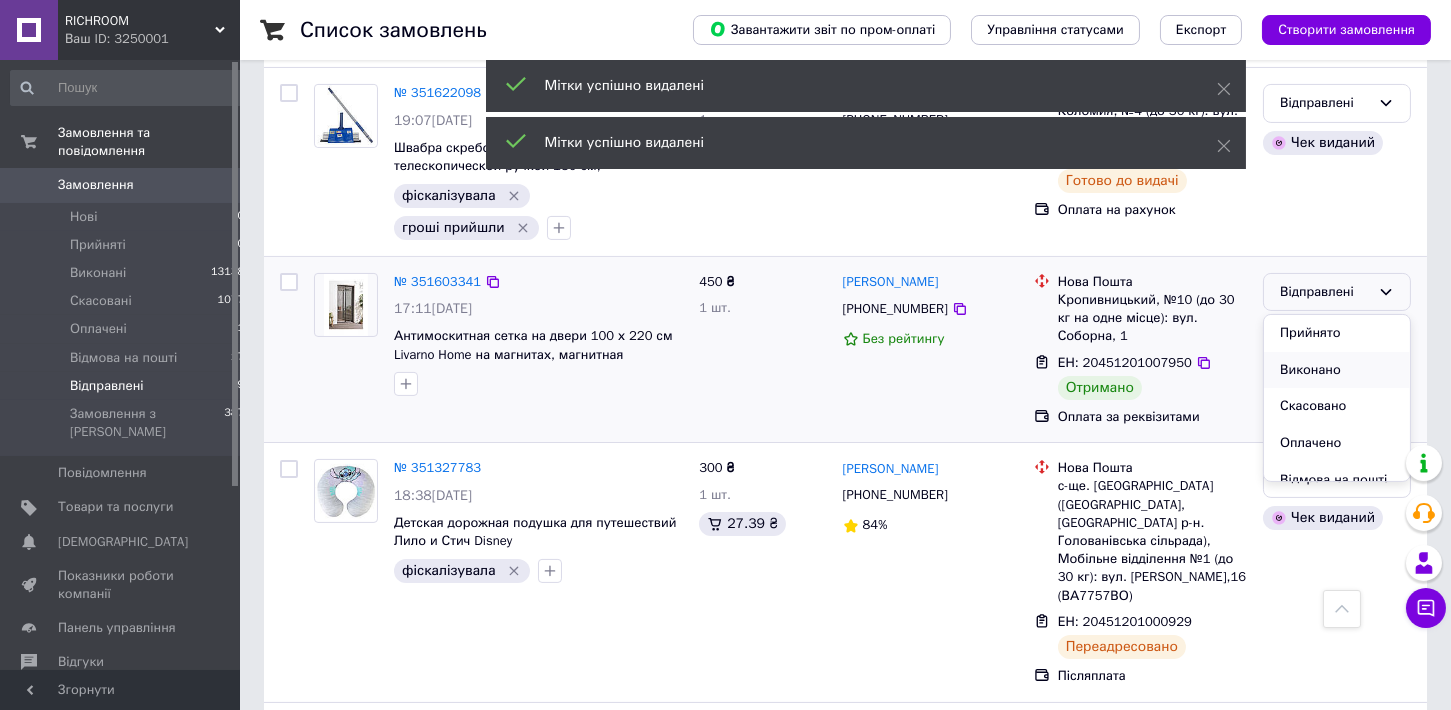 click on "Виконано" at bounding box center (1337, 370) 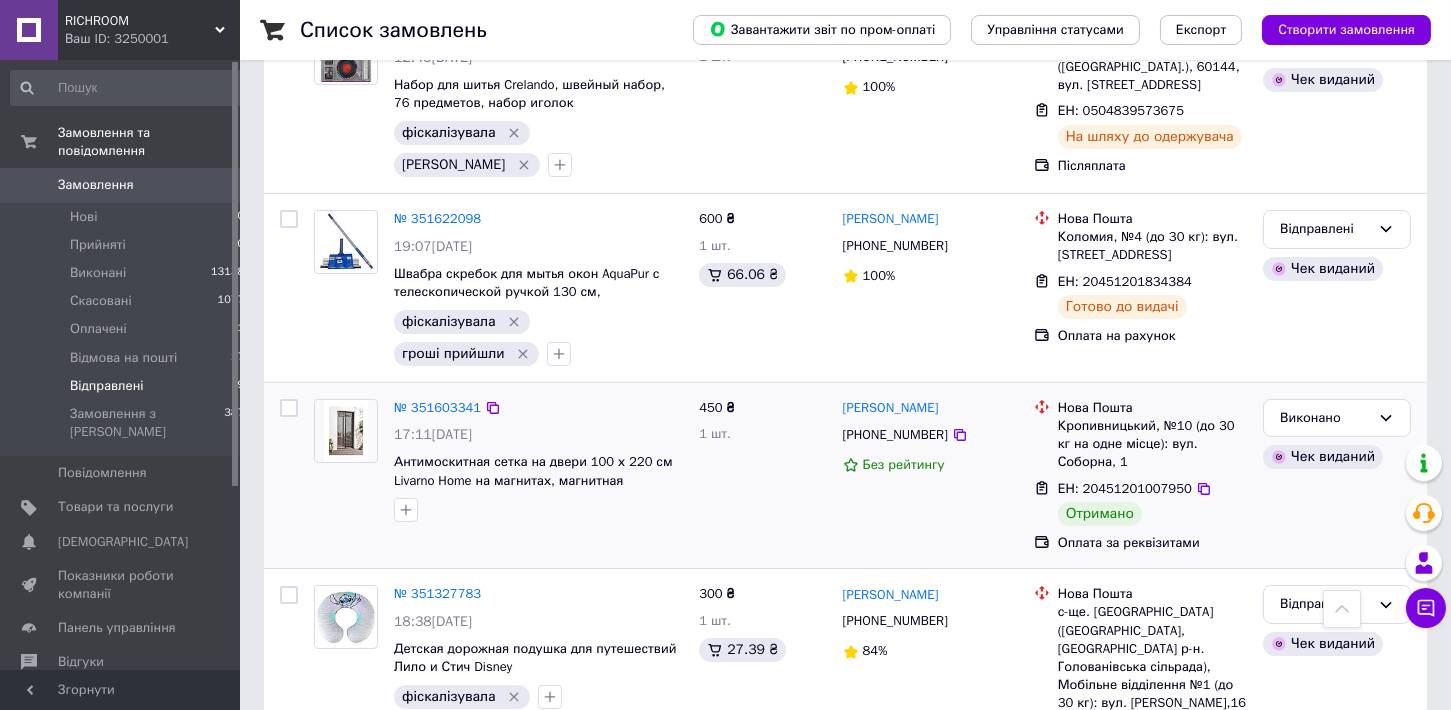 scroll, scrollTop: 1316, scrollLeft: 0, axis: vertical 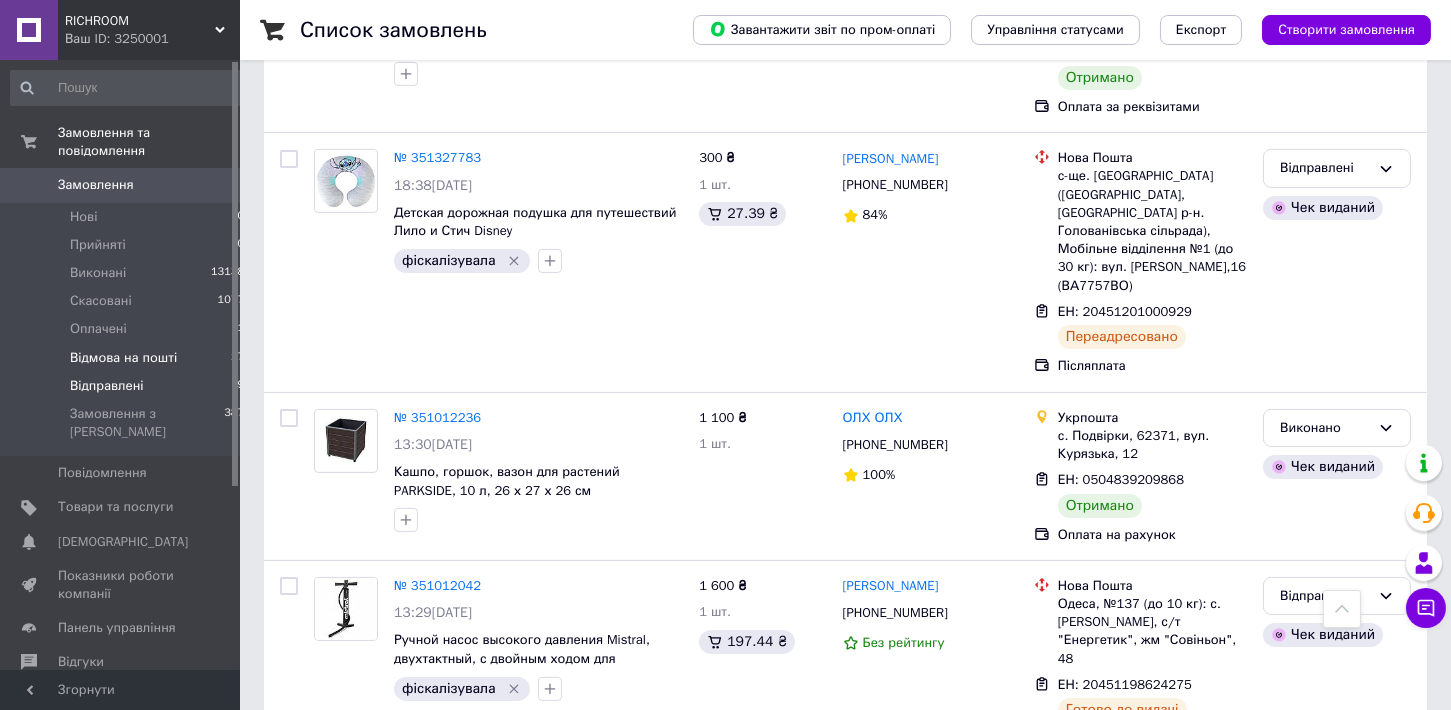 click on "Відмова на пошті" at bounding box center (123, 358) 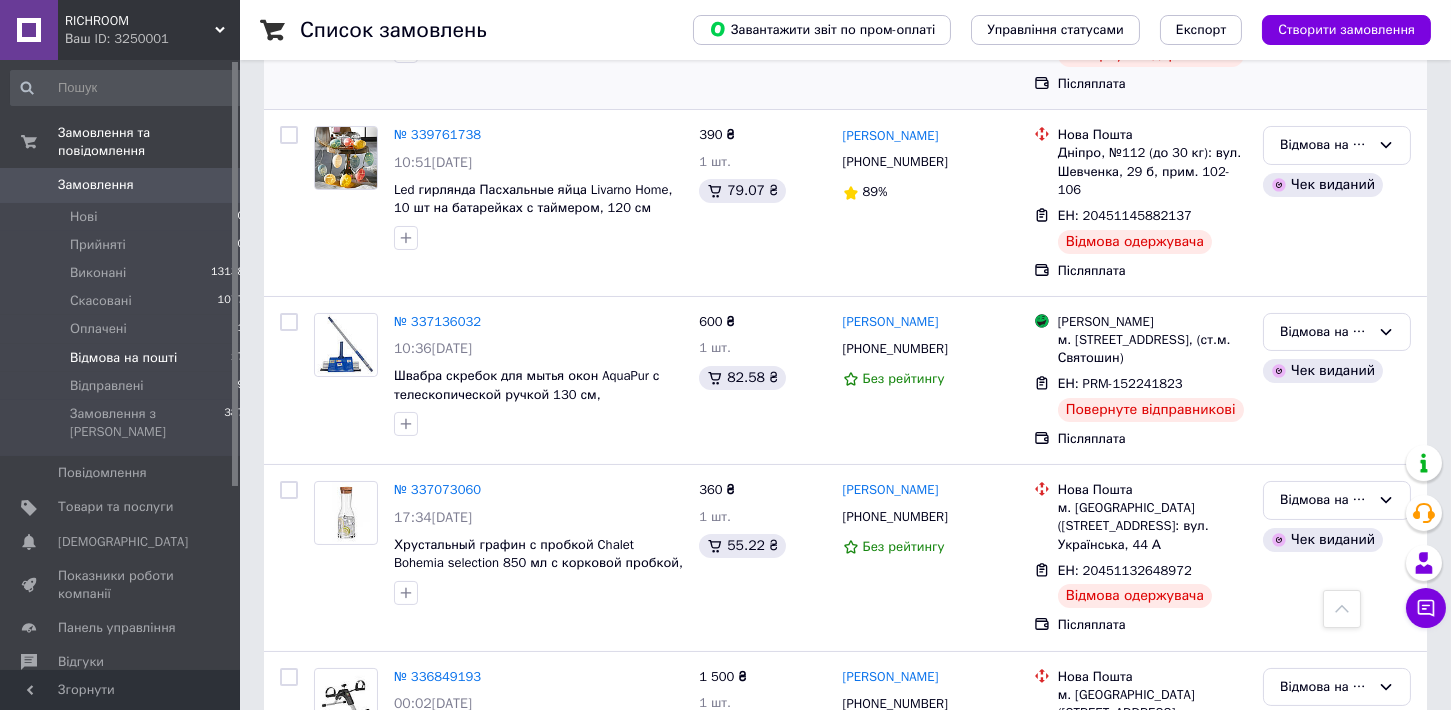 scroll, scrollTop: 0, scrollLeft: 0, axis: both 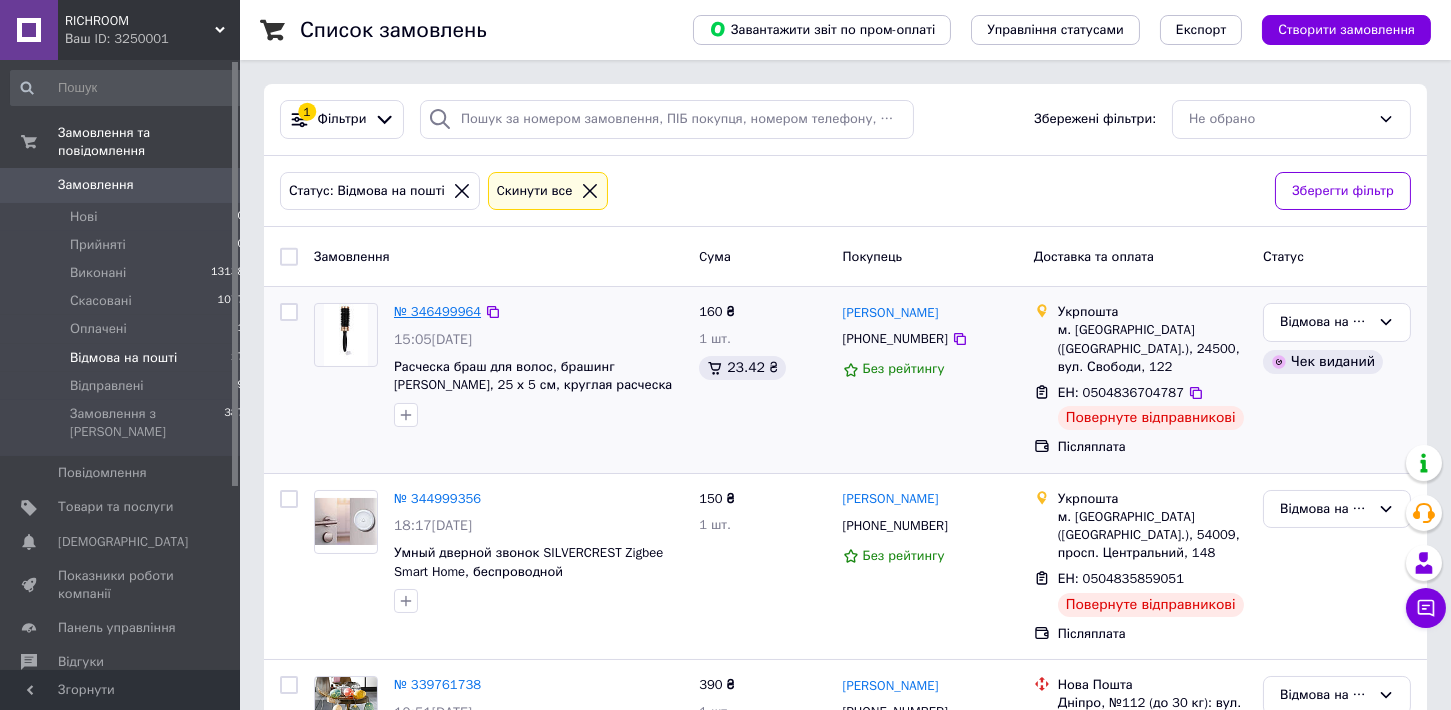 click on "№ 346499964" at bounding box center [437, 311] 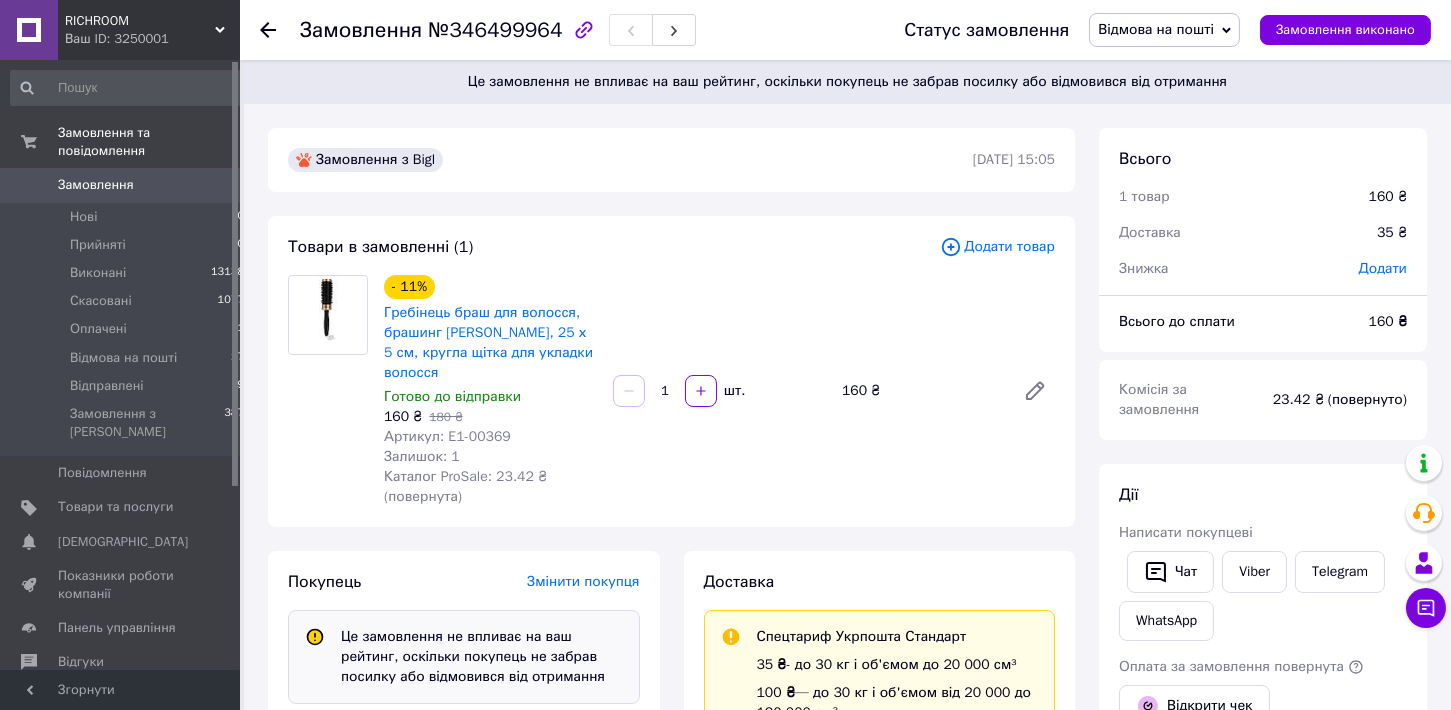 scroll, scrollTop: 49, scrollLeft: 0, axis: vertical 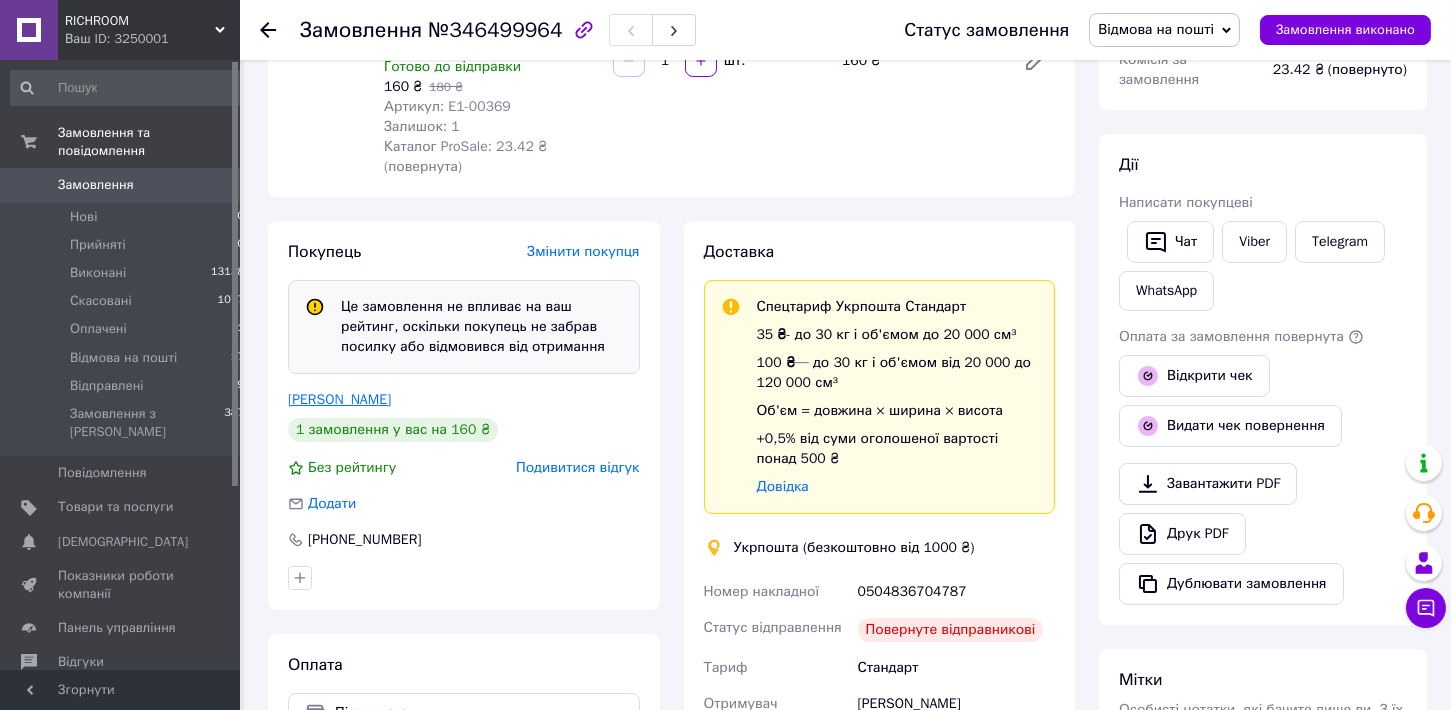 click on "[PERSON_NAME]" at bounding box center (339, 399) 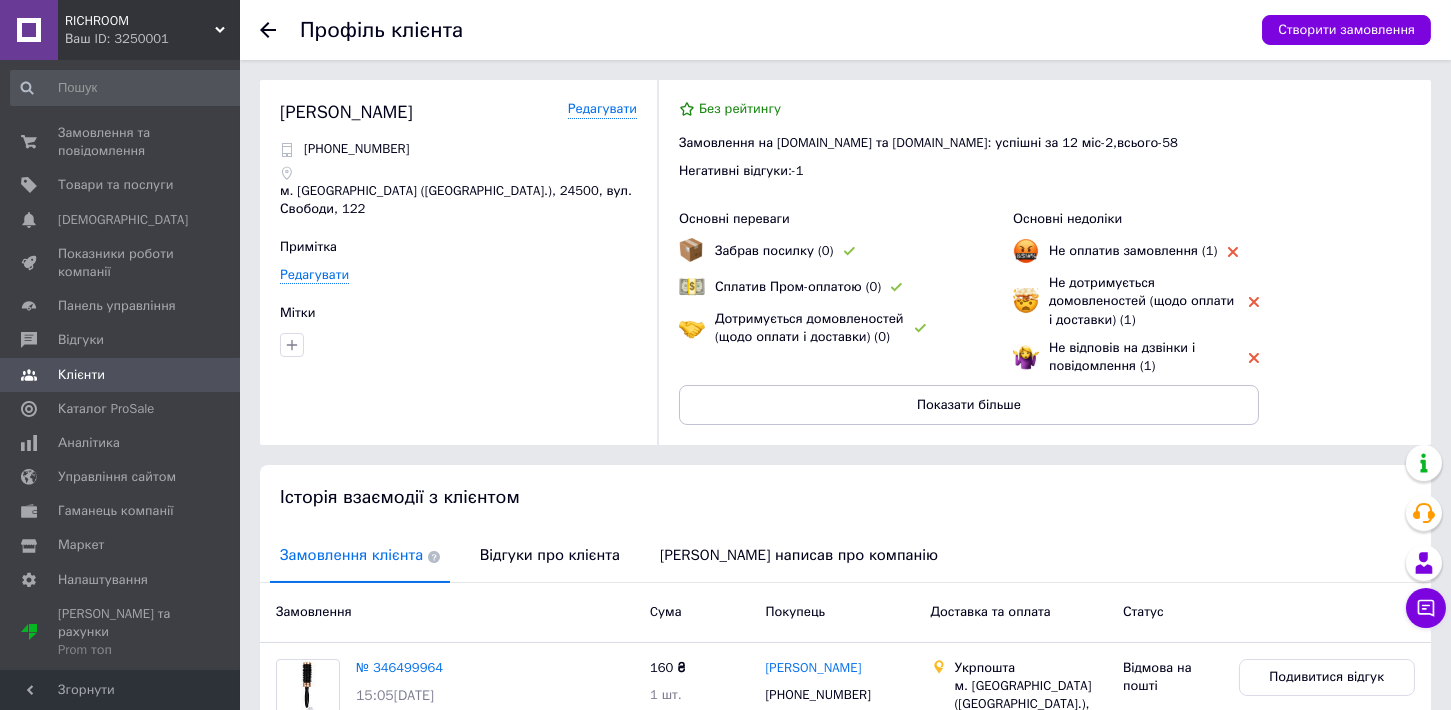scroll, scrollTop: 213, scrollLeft: 0, axis: vertical 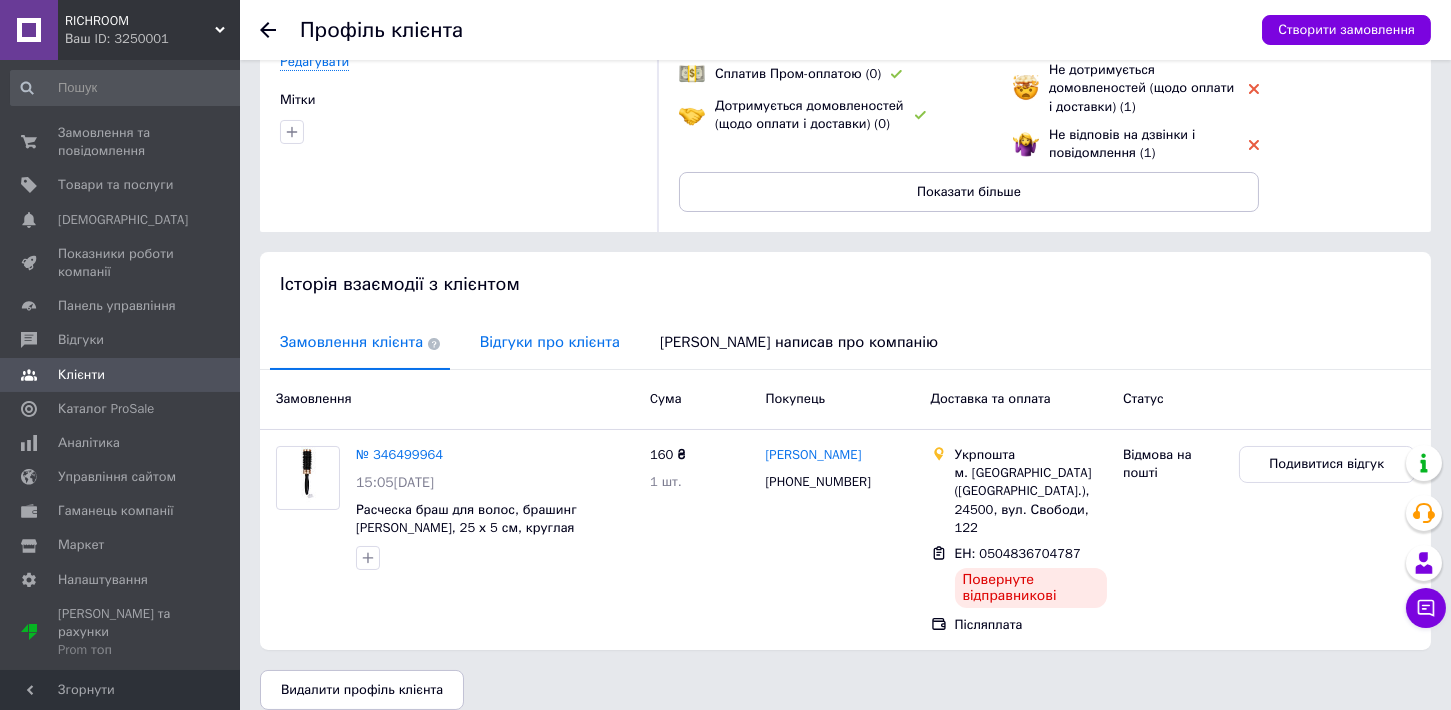 click on "Відгуки про клієнта" at bounding box center (550, 342) 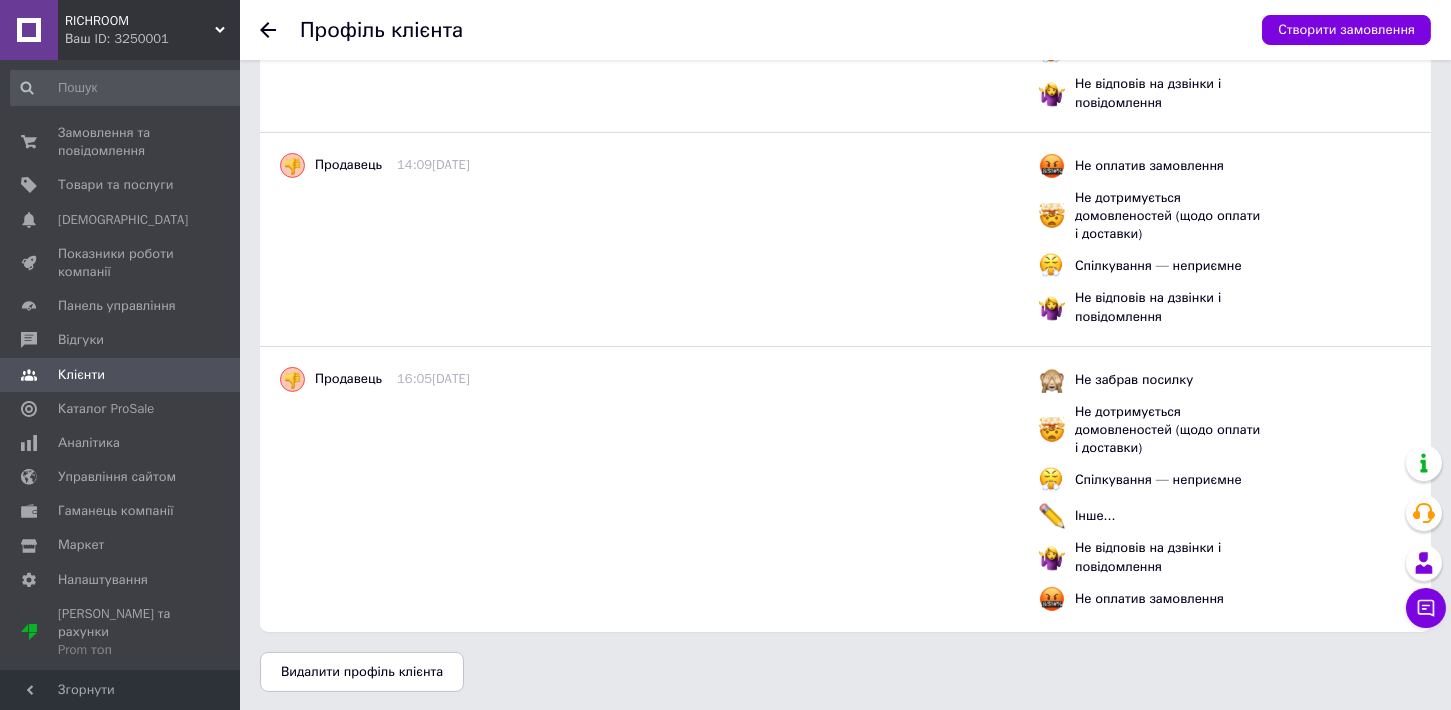 scroll, scrollTop: 0, scrollLeft: 0, axis: both 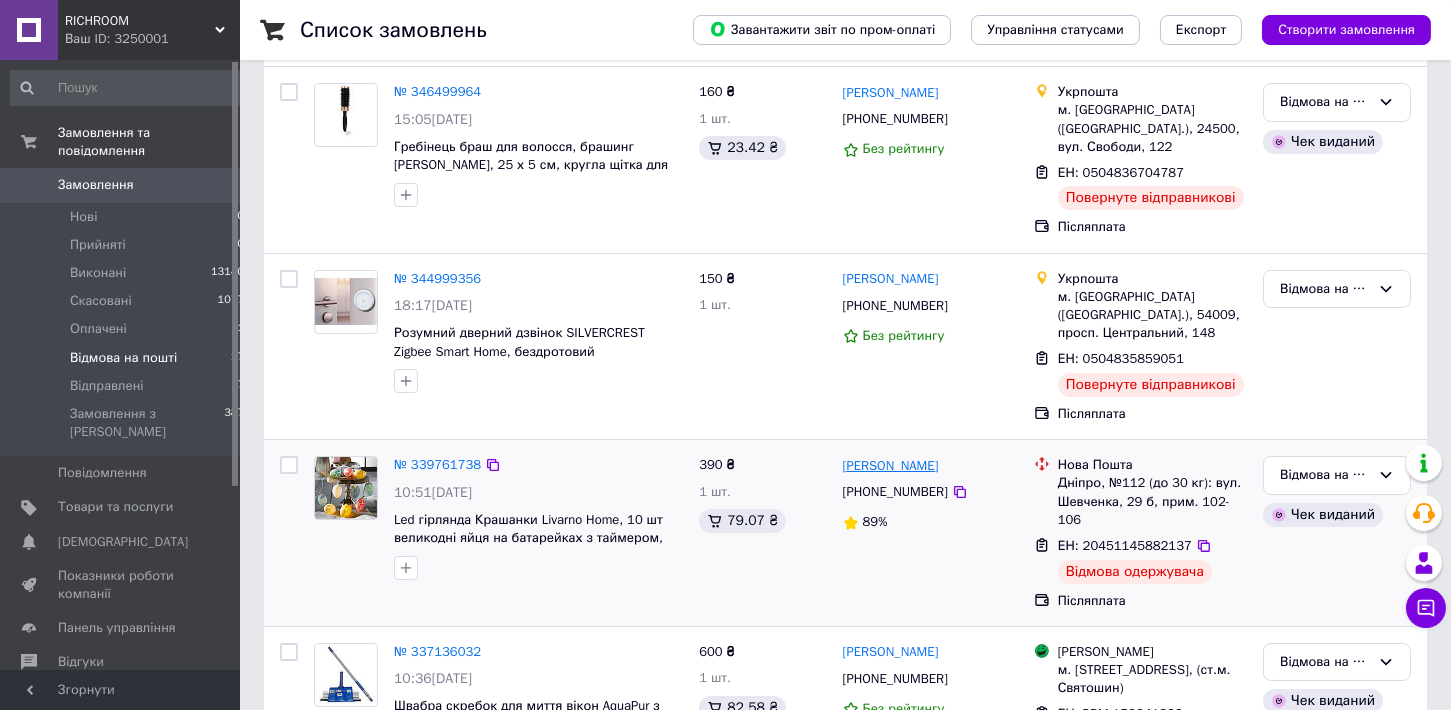 click on "[PERSON_NAME]" at bounding box center [891, 466] 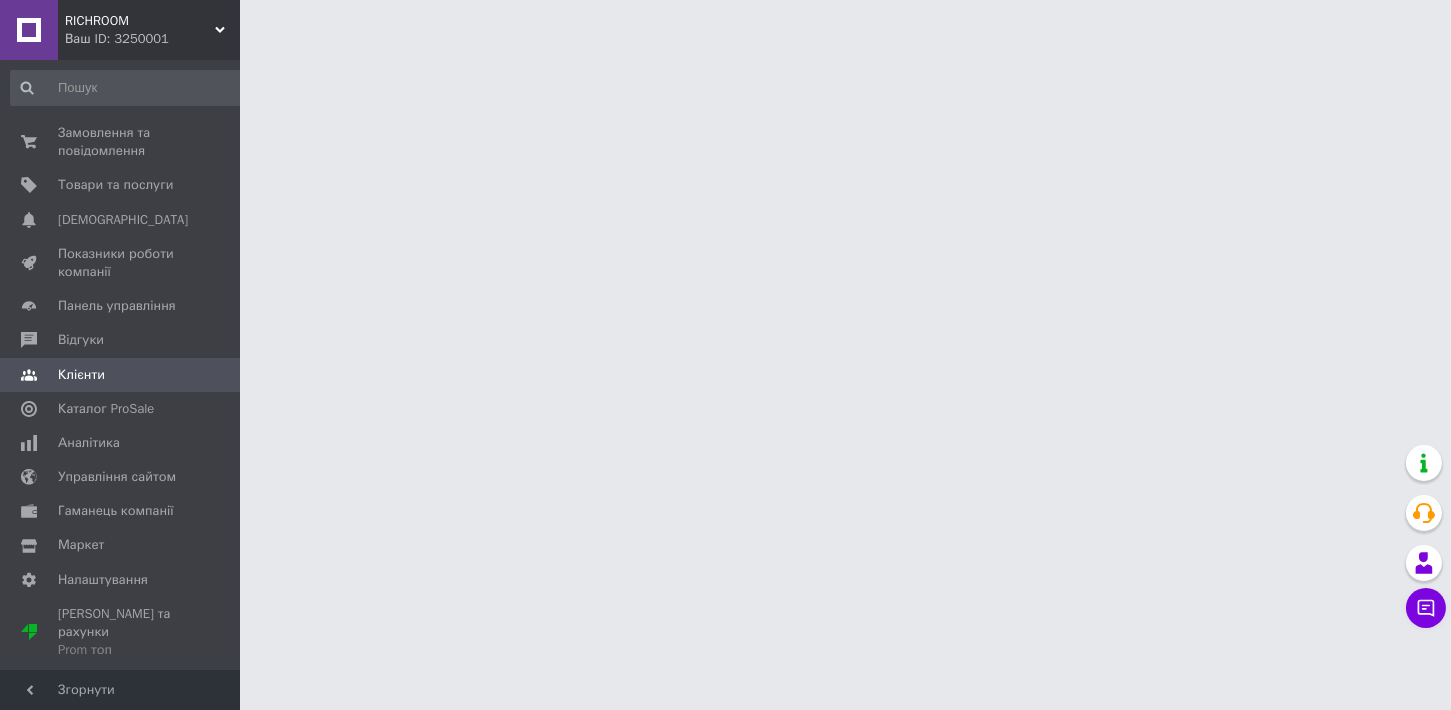 scroll, scrollTop: 0, scrollLeft: 0, axis: both 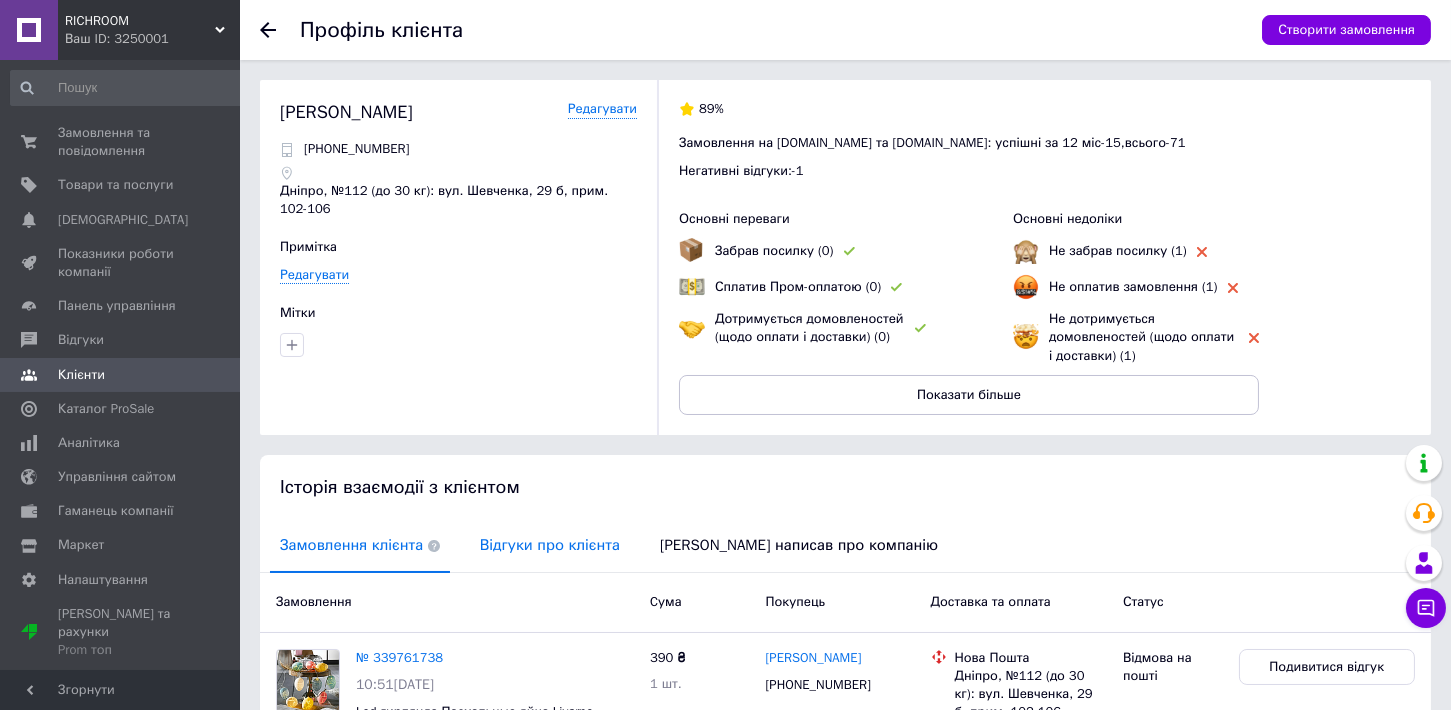 click on "Відгуки про клієнта" at bounding box center [550, 545] 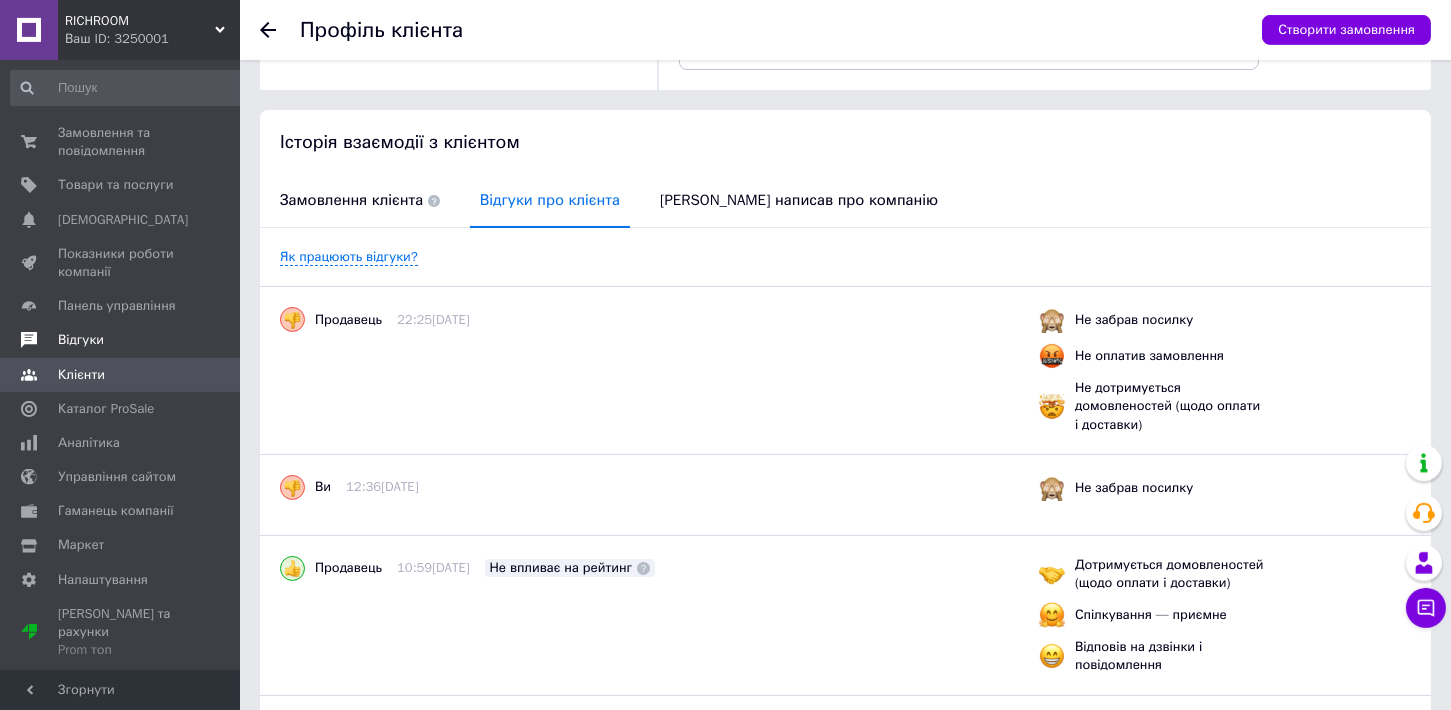 scroll, scrollTop: 39, scrollLeft: 0, axis: vertical 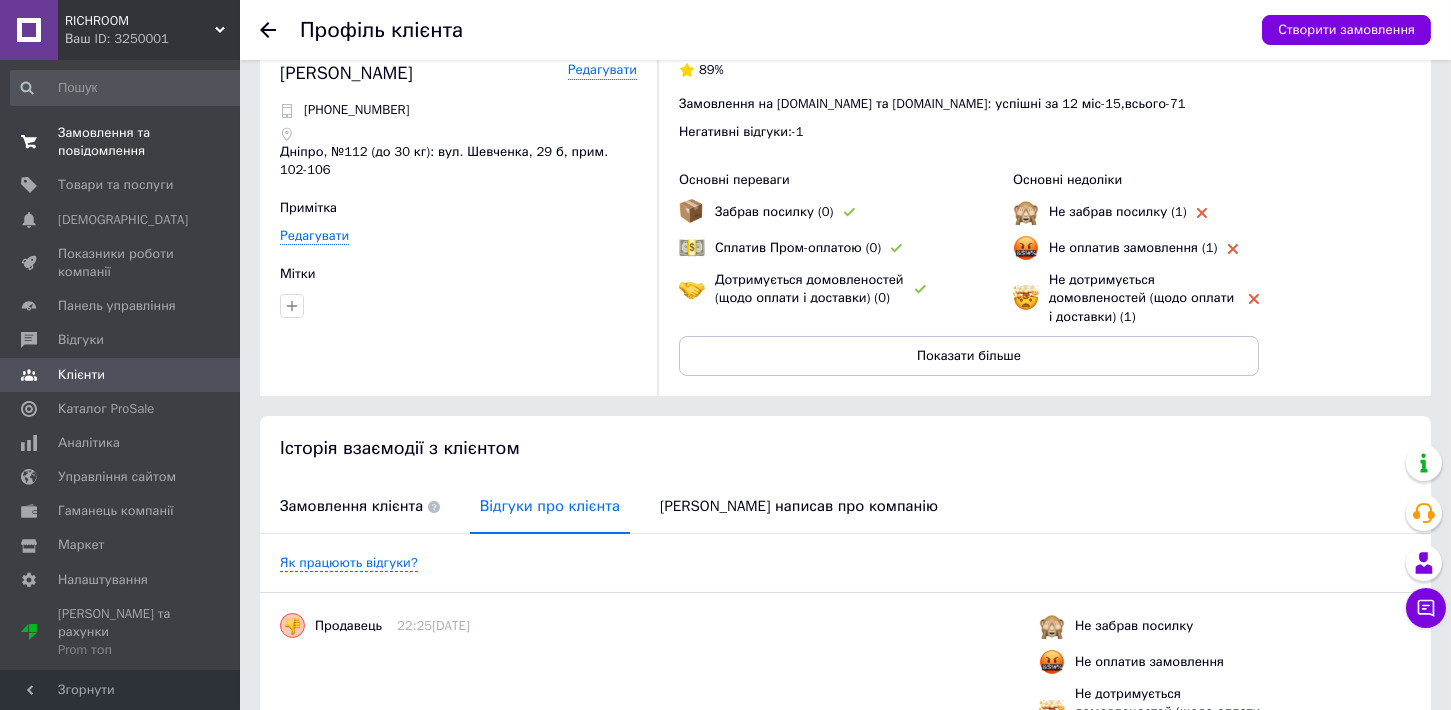 click on "Замовлення та повідомлення" at bounding box center (121, 142) 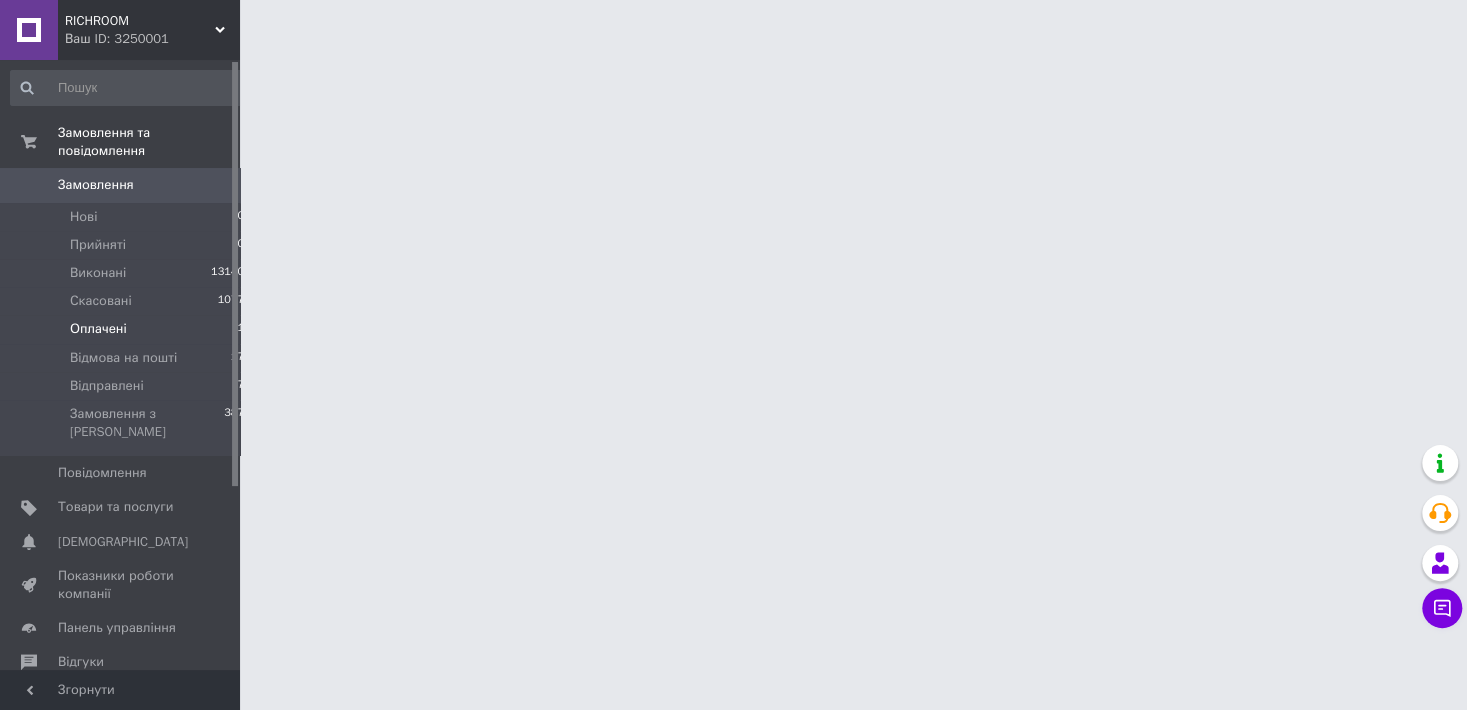 click on "Оплачені" at bounding box center (98, 329) 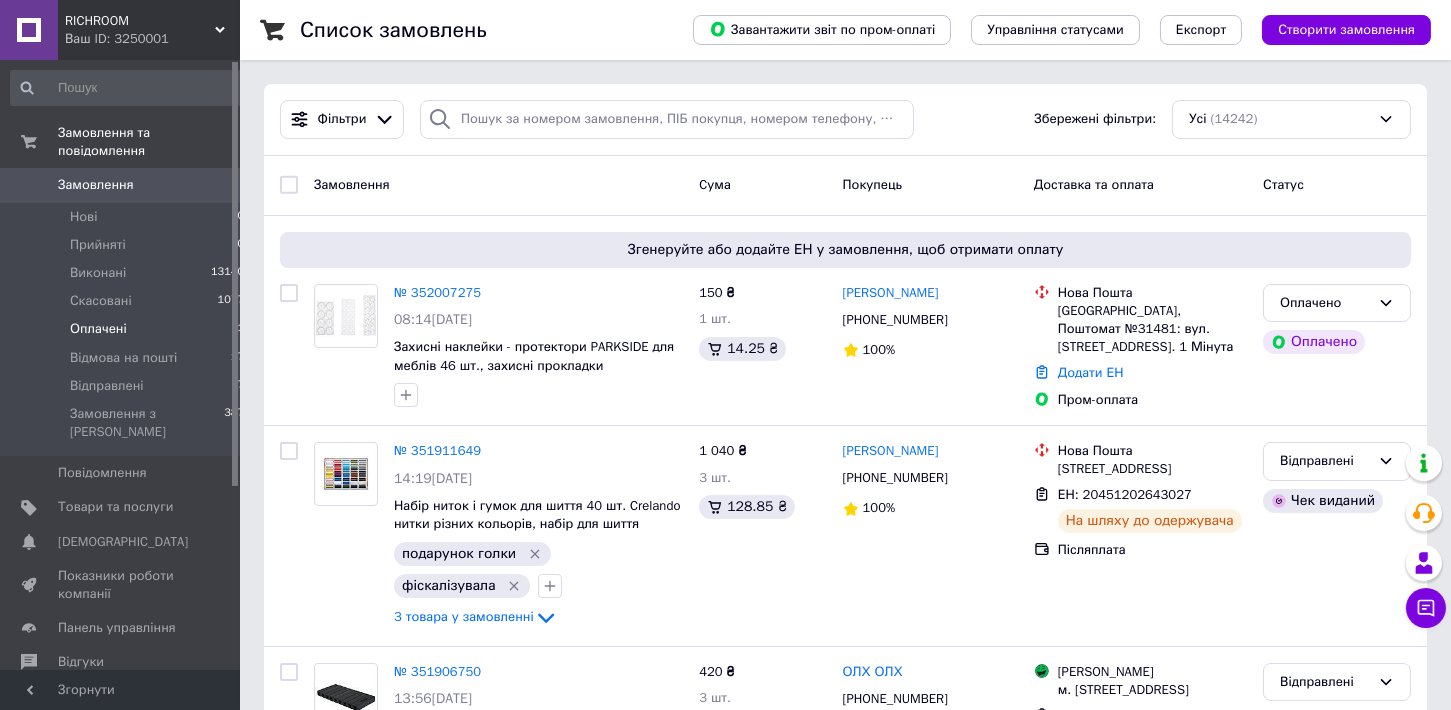 click on "Оплачені" at bounding box center [98, 329] 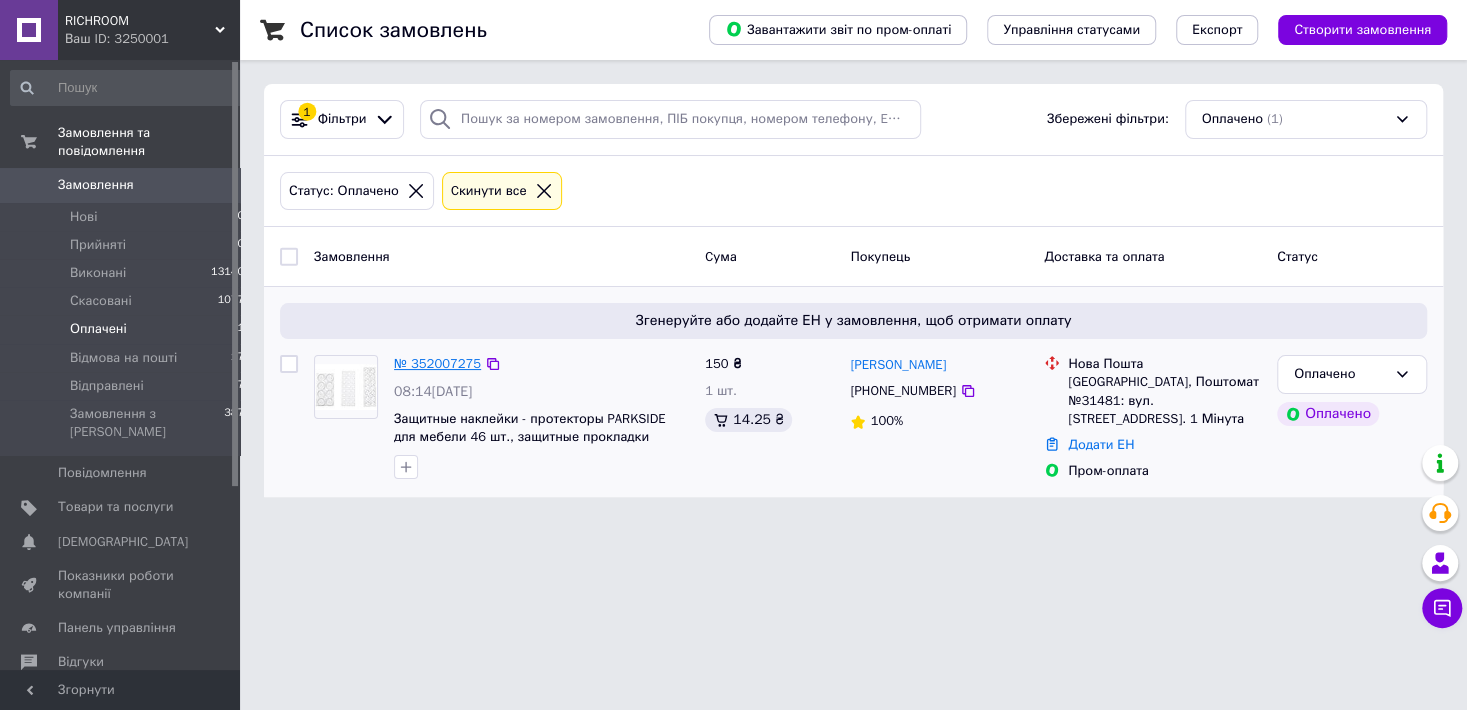 click on "№ 352007275" at bounding box center (437, 363) 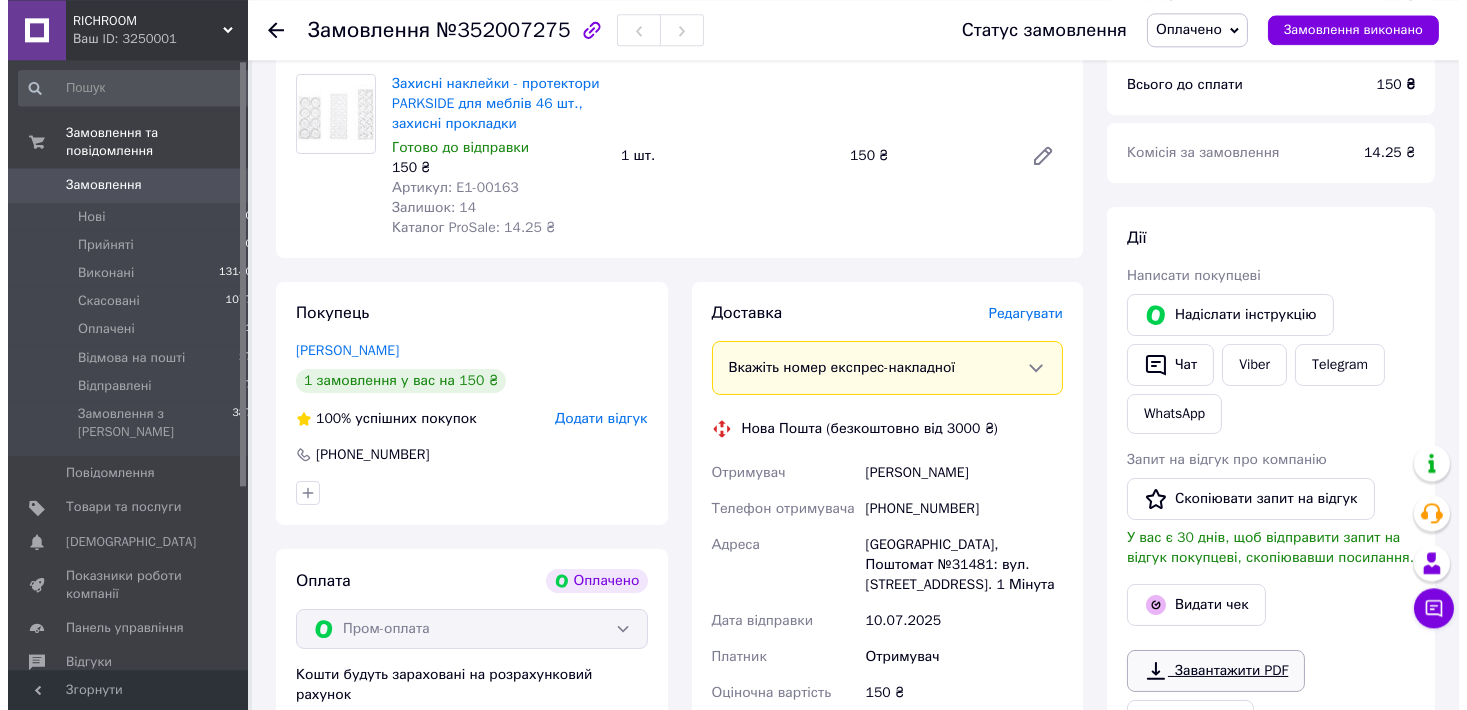 scroll, scrollTop: 330, scrollLeft: 0, axis: vertical 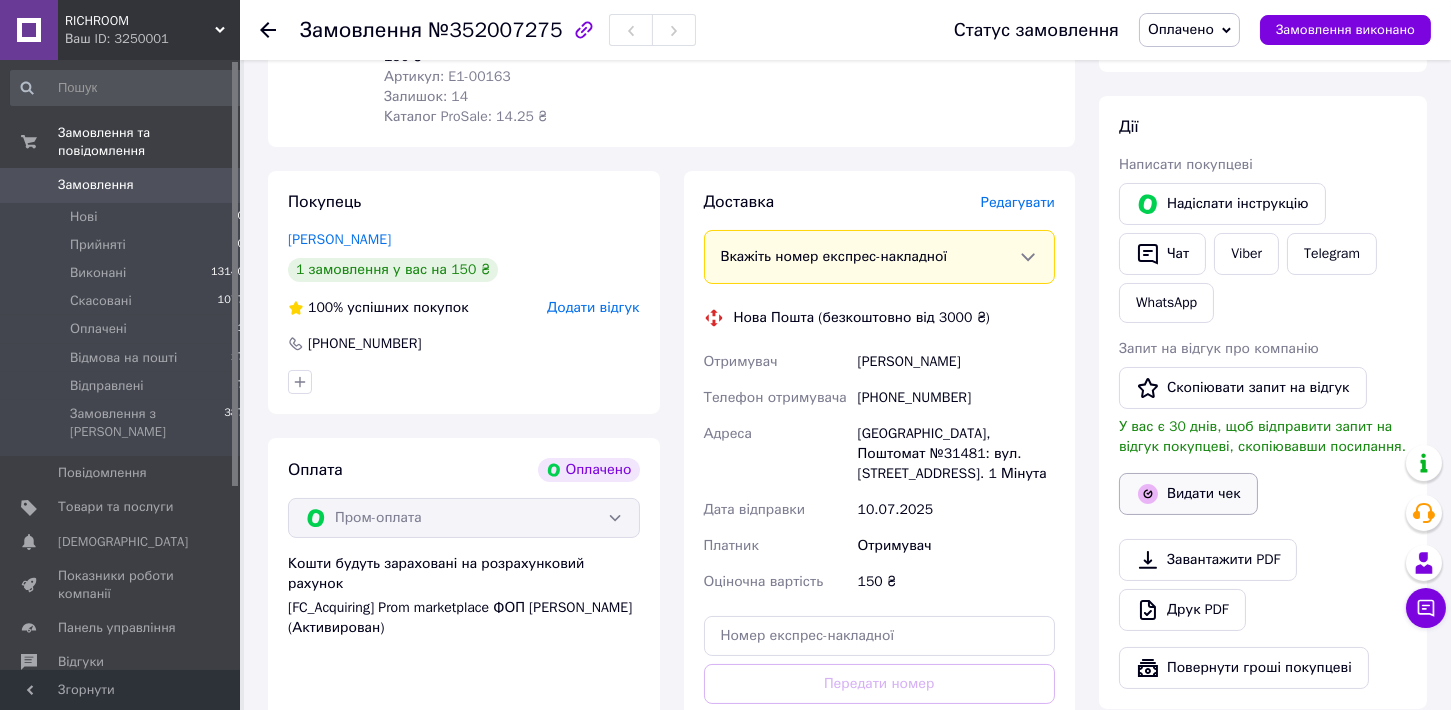 click on "Видати чек" at bounding box center (1188, 494) 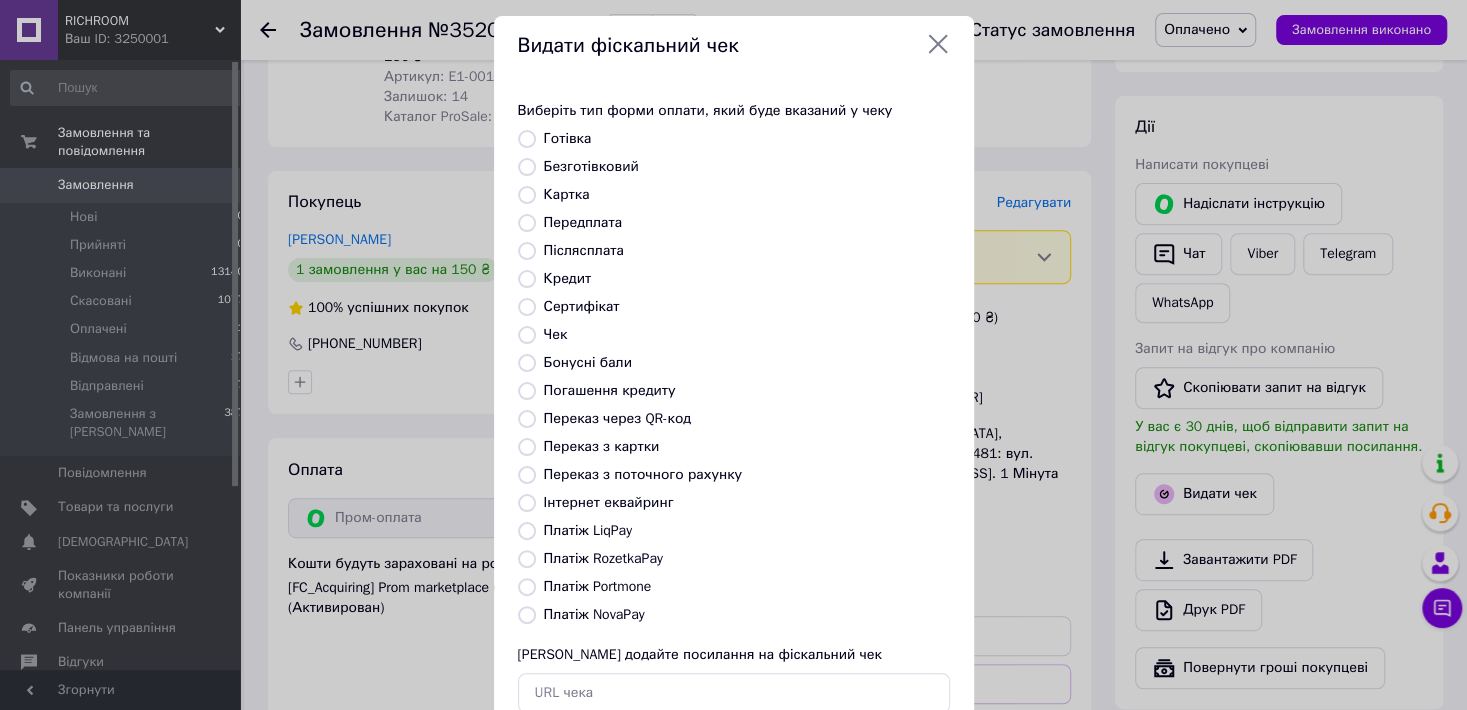 scroll, scrollTop: 0, scrollLeft: 0, axis: both 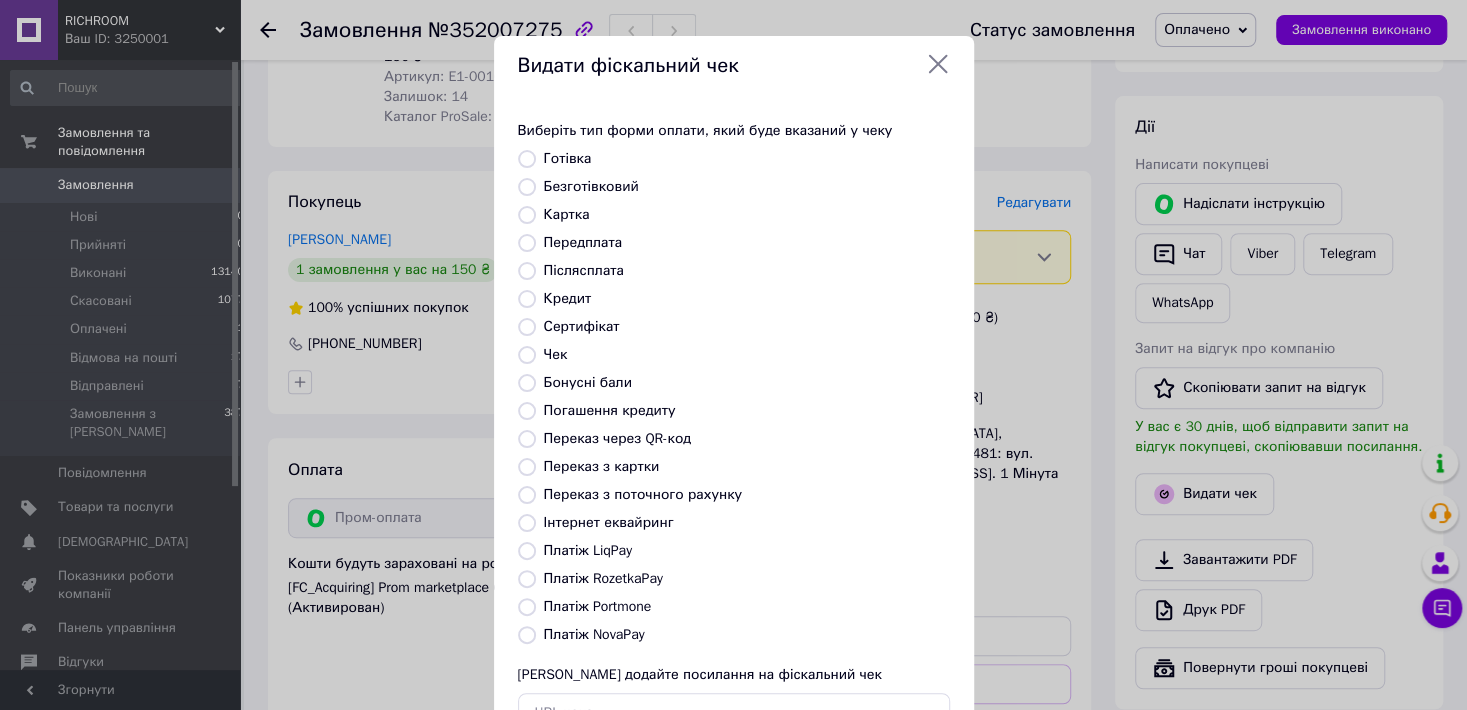 drag, startPoint x: 519, startPoint y: 578, endPoint x: 554, endPoint y: 573, distance: 35.35534 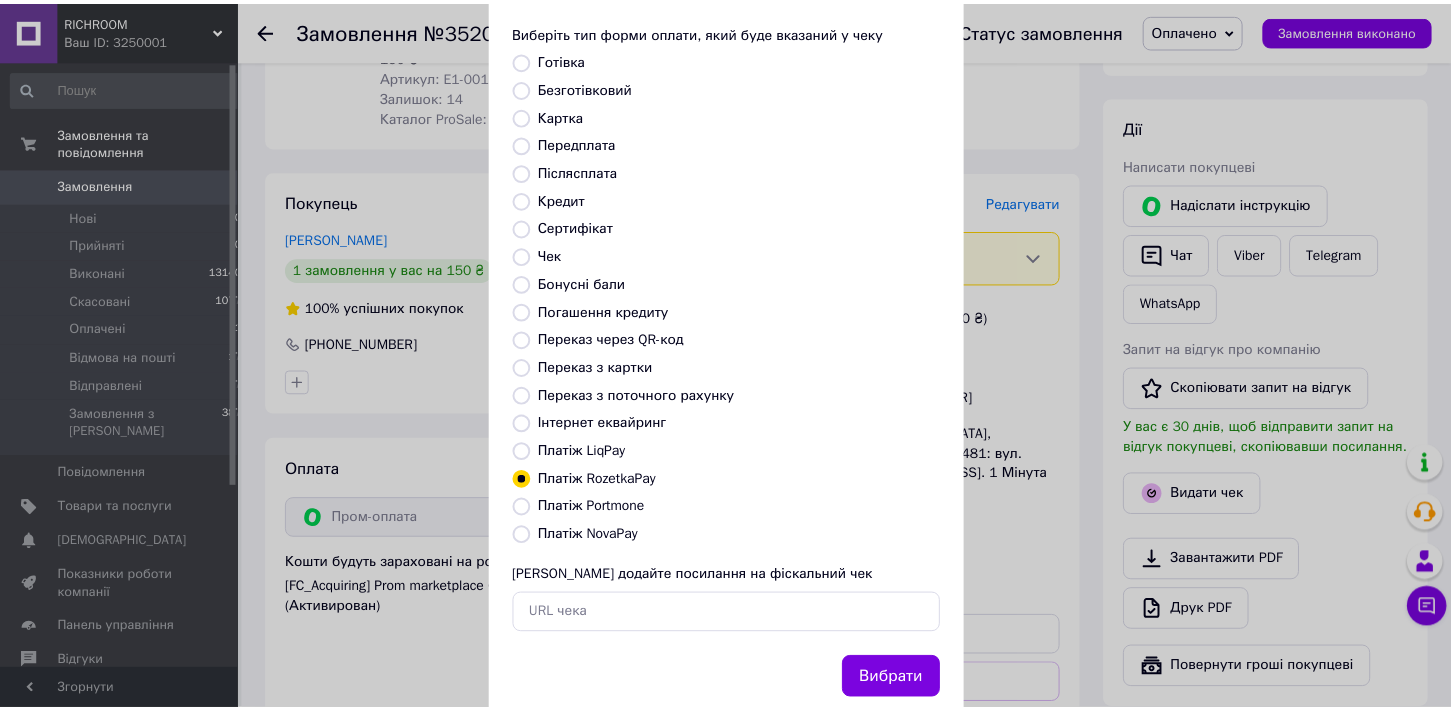 scroll, scrollTop: 149, scrollLeft: 0, axis: vertical 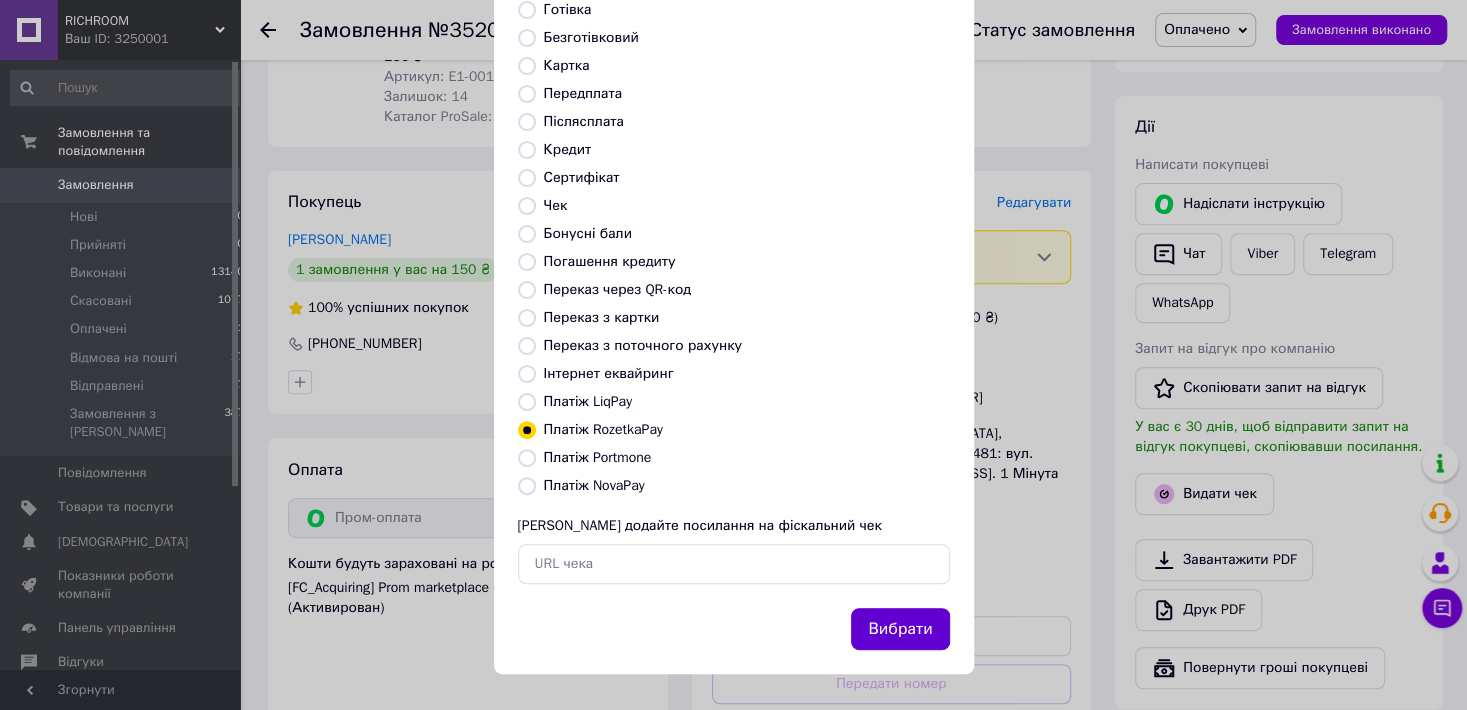 click on "Вибрати" at bounding box center (900, 629) 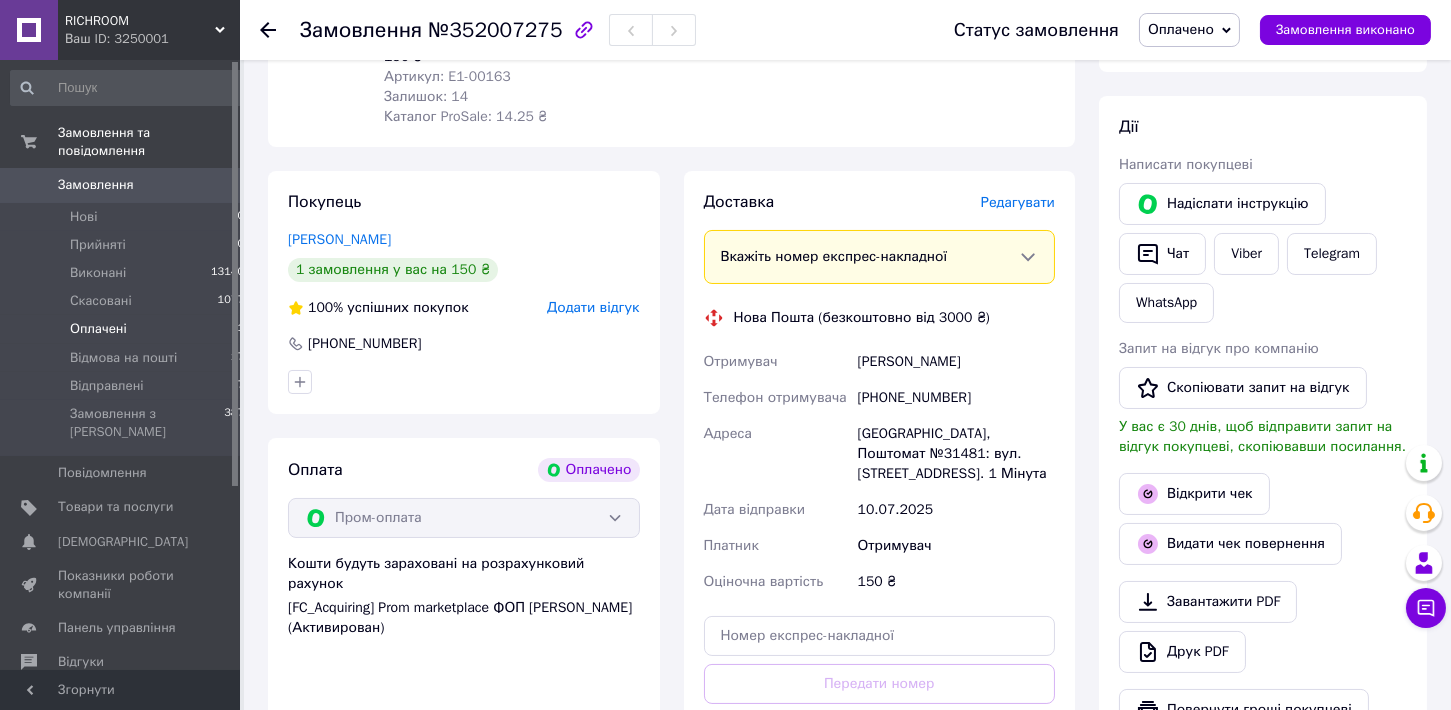 click on "Оплачені" at bounding box center [98, 329] 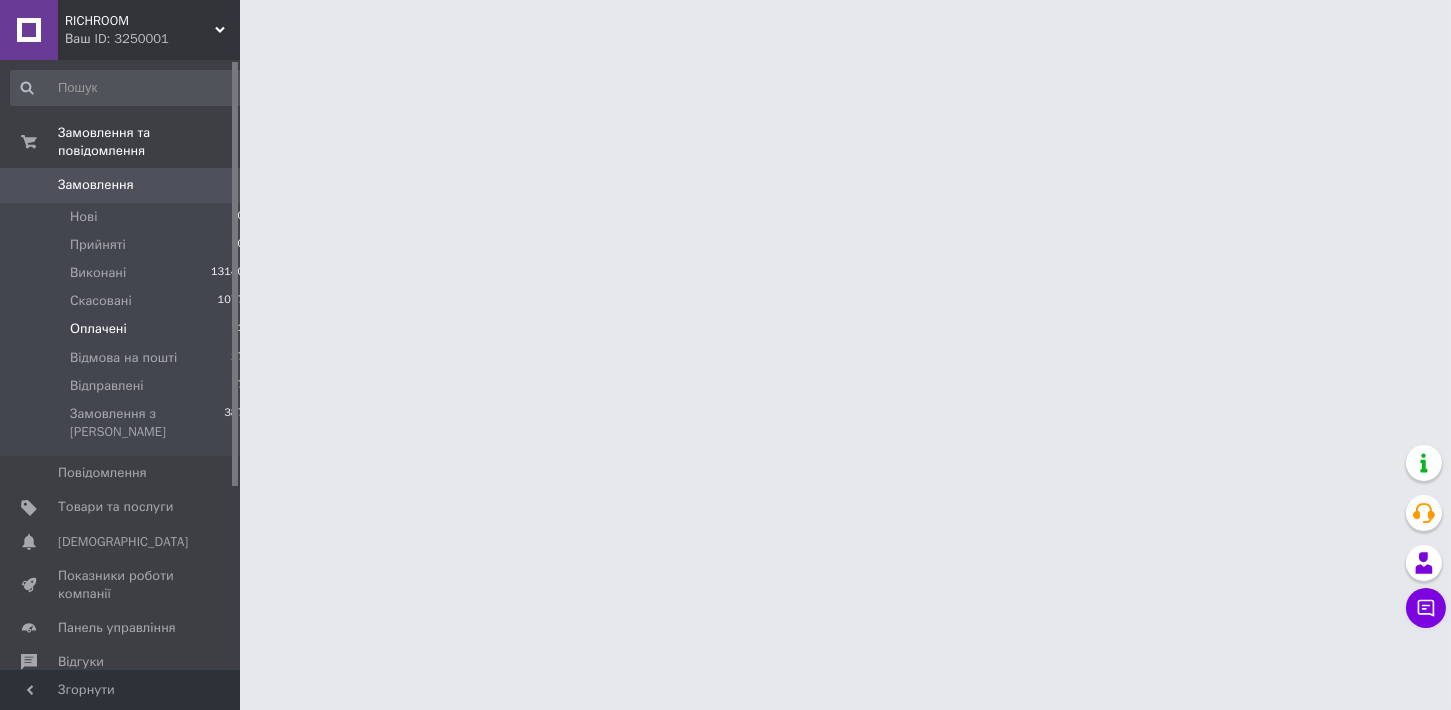 scroll, scrollTop: 0, scrollLeft: 0, axis: both 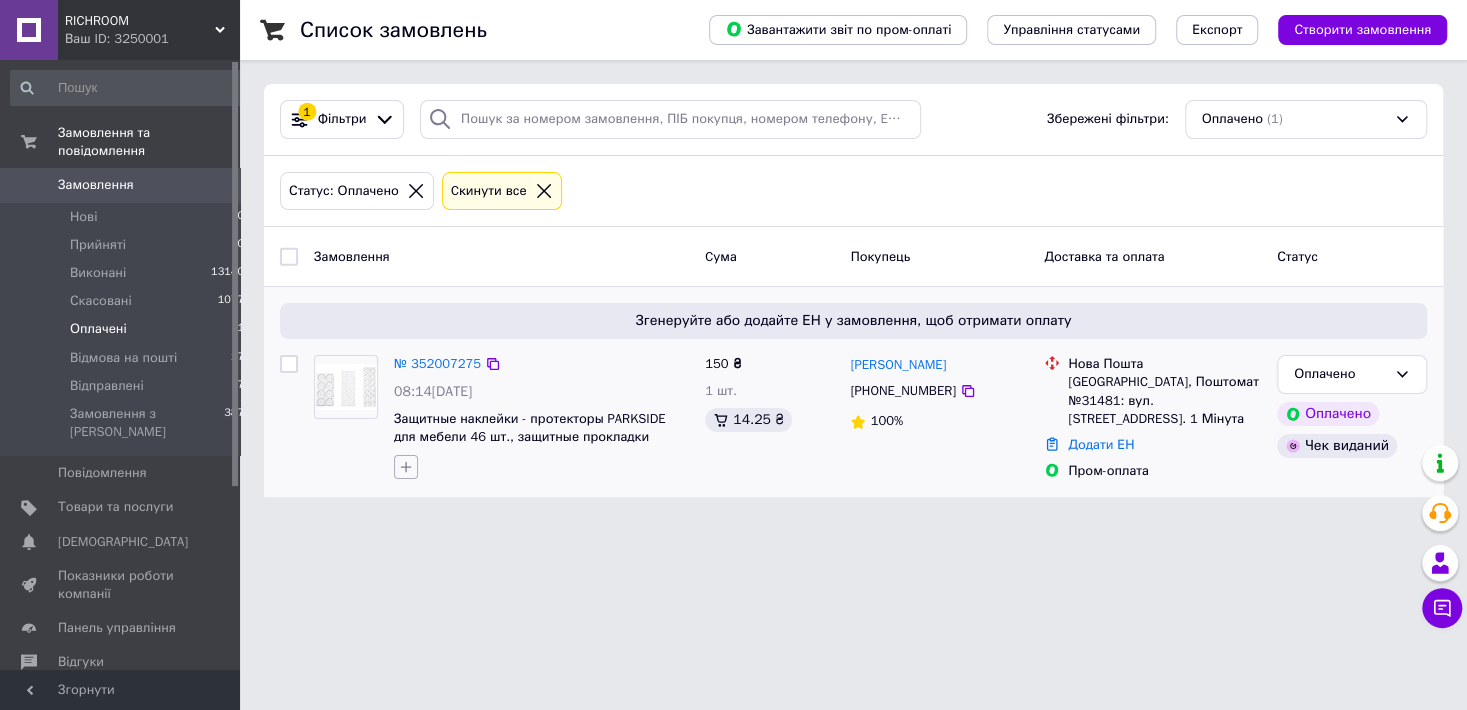 click 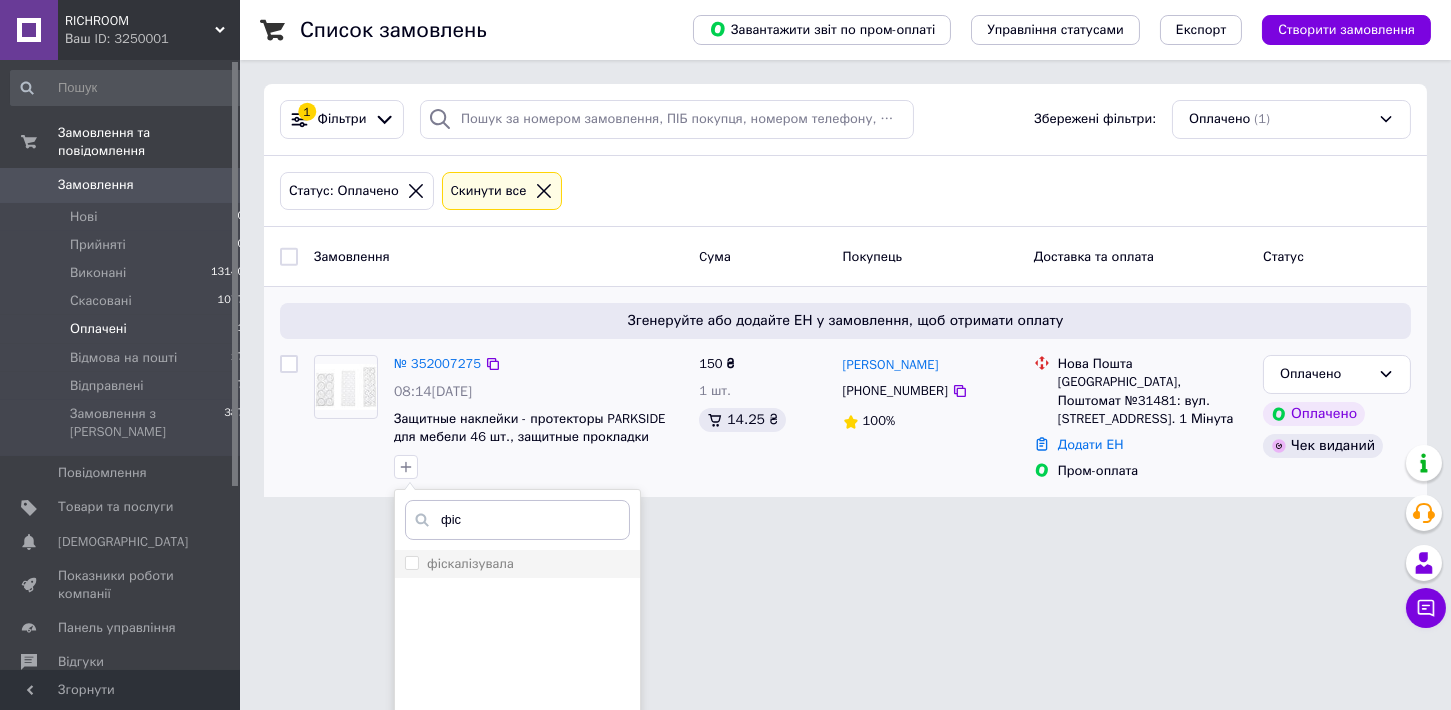 type on "фіс" 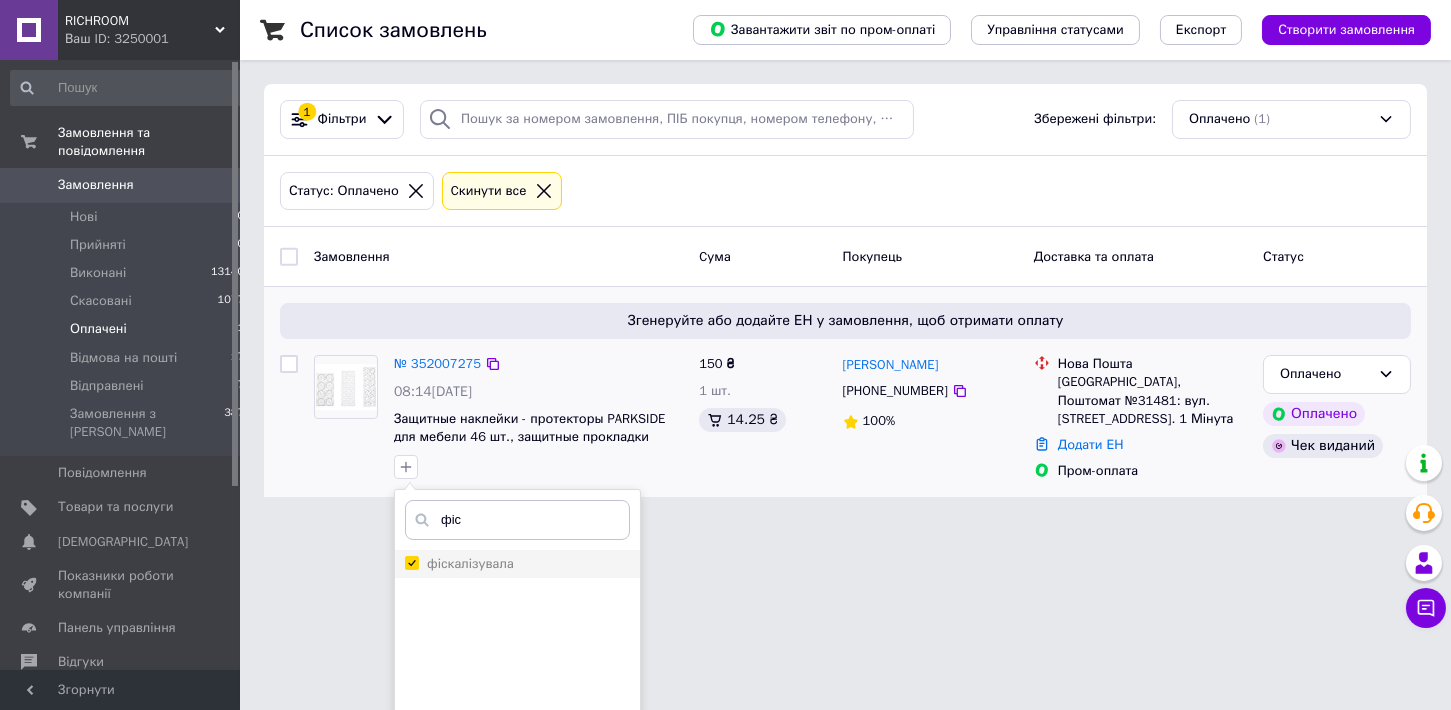 checkbox on "true" 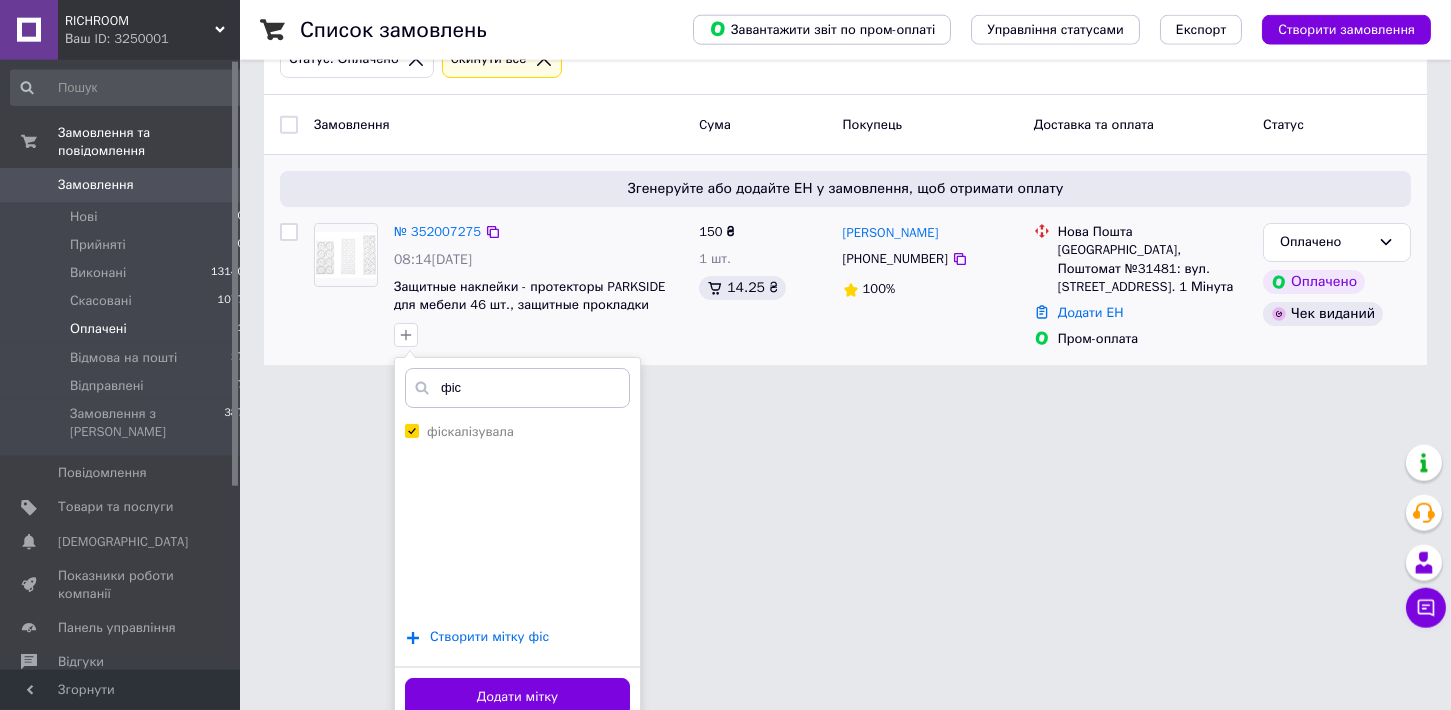 scroll, scrollTop: 148, scrollLeft: 0, axis: vertical 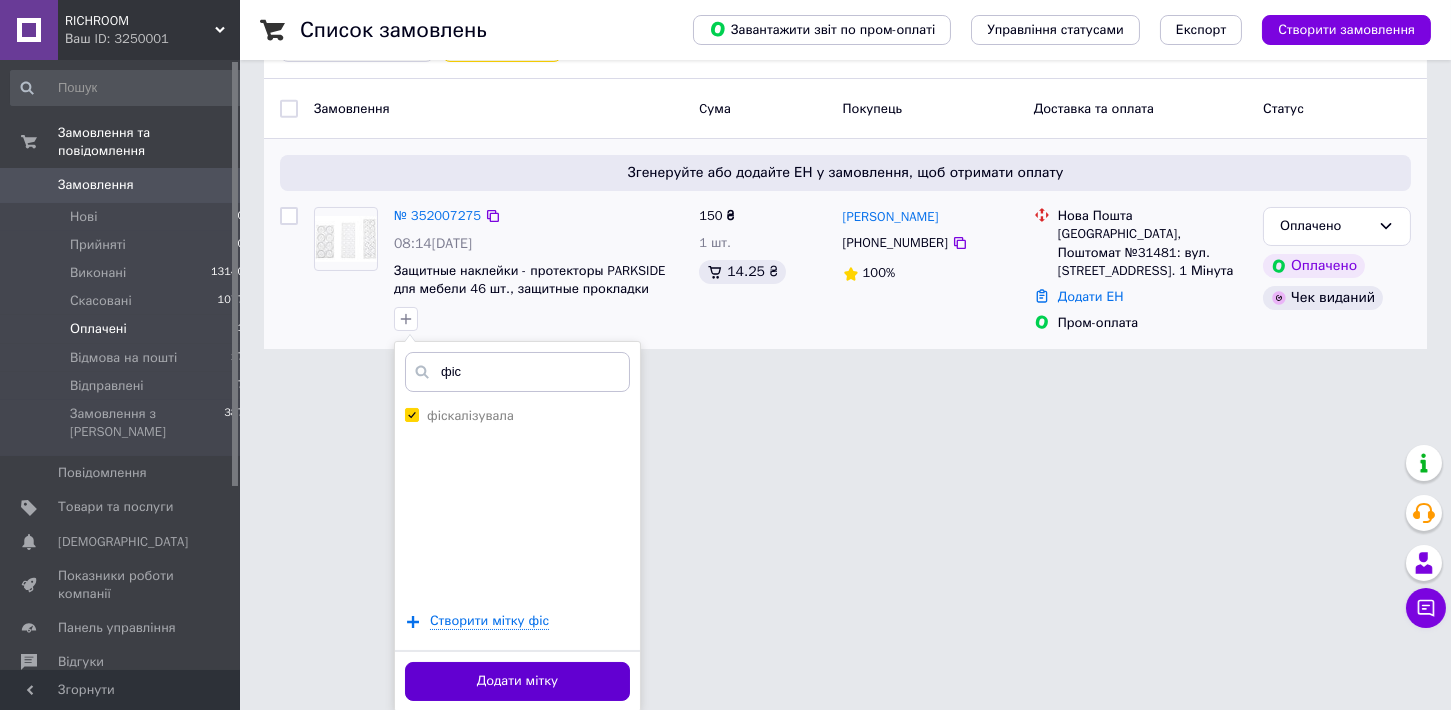 click on "Додати мітку" at bounding box center (517, 681) 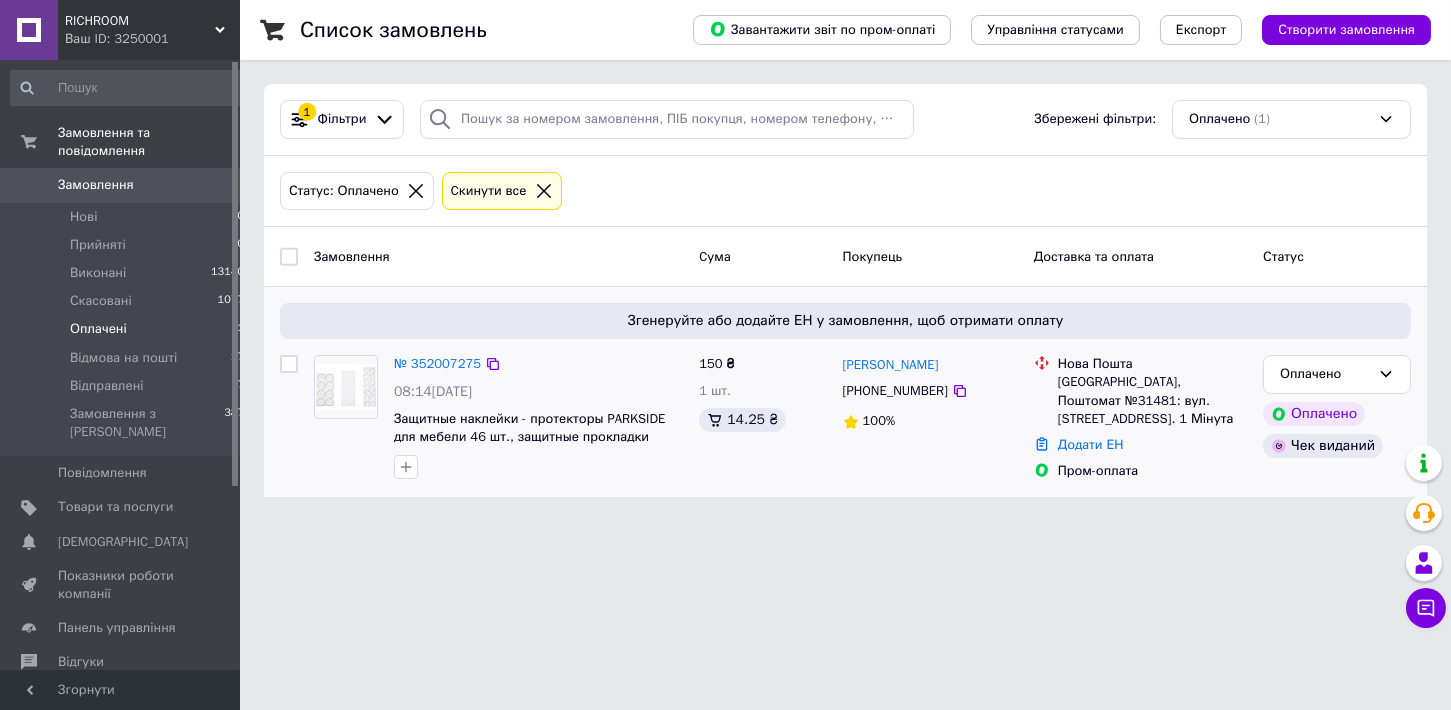 scroll, scrollTop: 0, scrollLeft: 0, axis: both 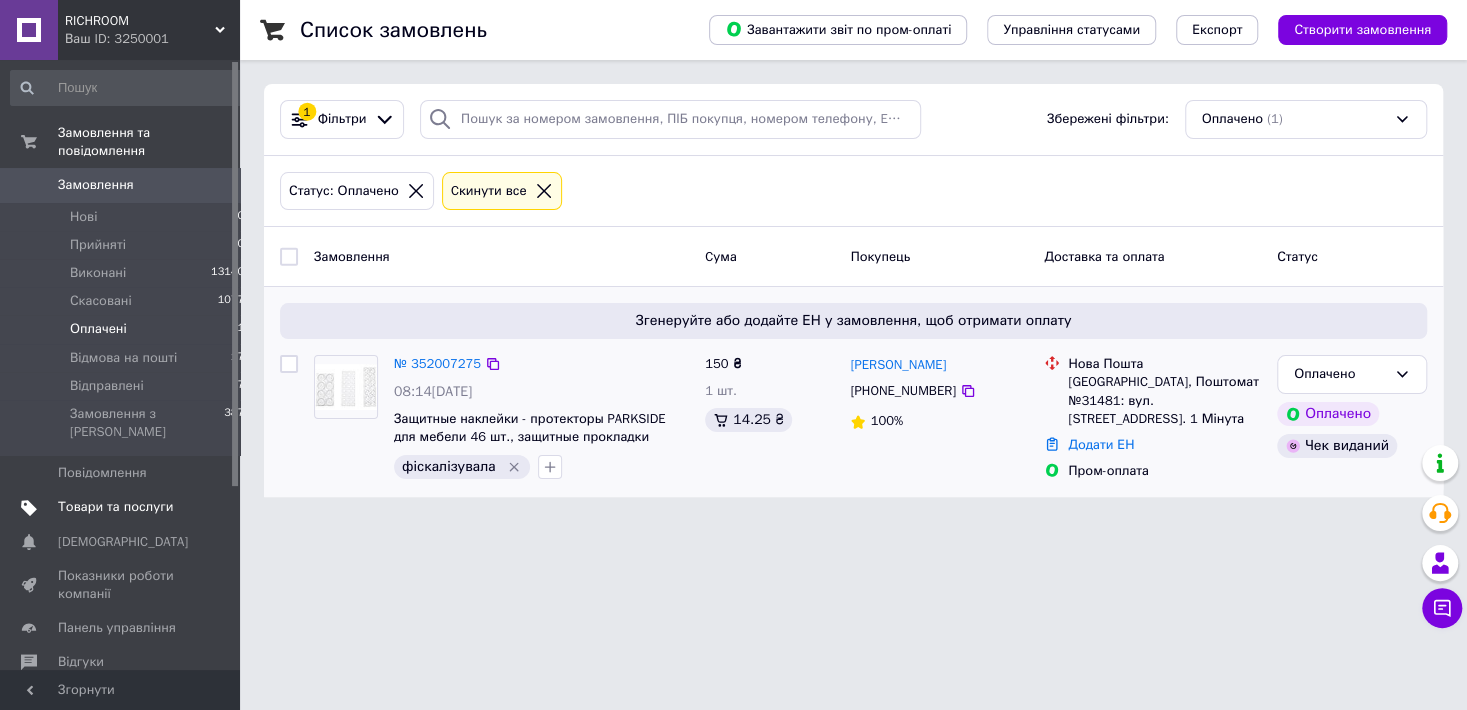 click on "Товари та послуги" at bounding box center [115, 507] 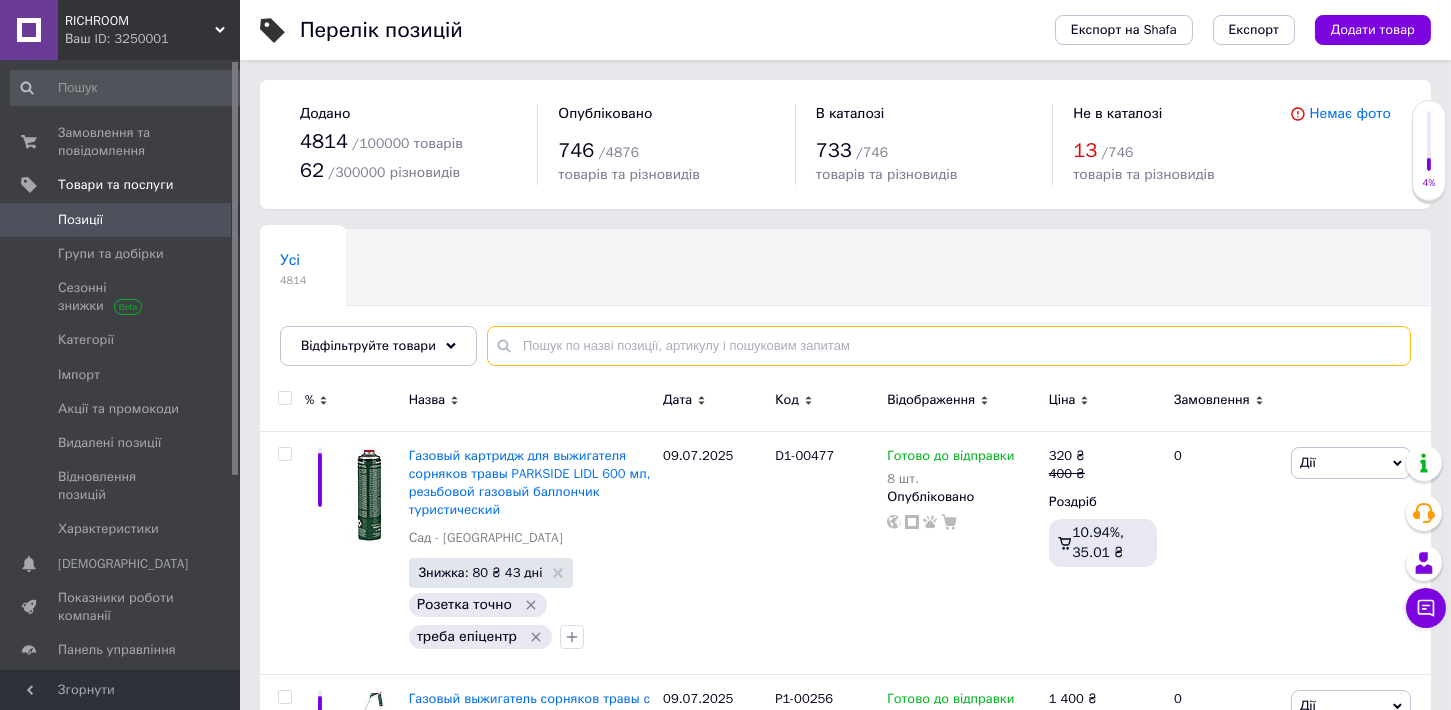 click at bounding box center (949, 346) 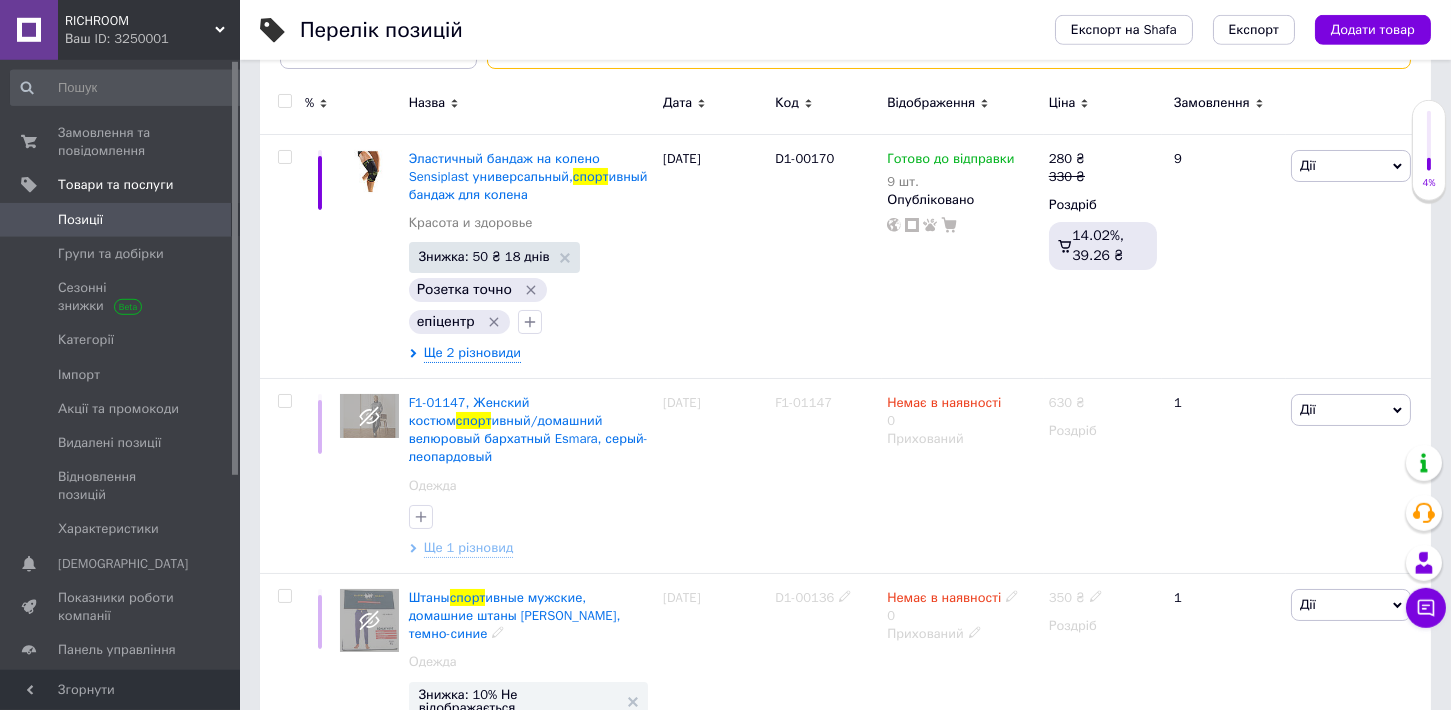 scroll, scrollTop: 330, scrollLeft: 0, axis: vertical 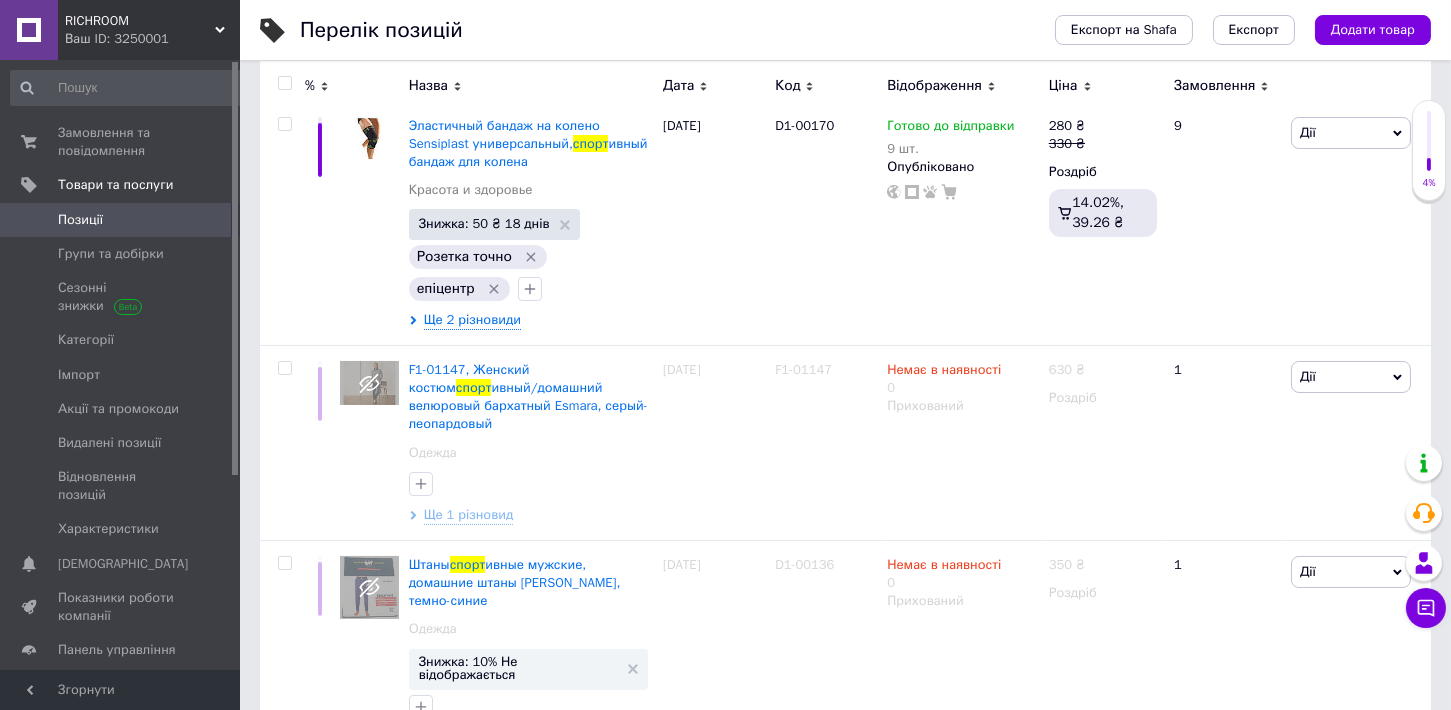 type on "спорт [PERSON_NAME]" 